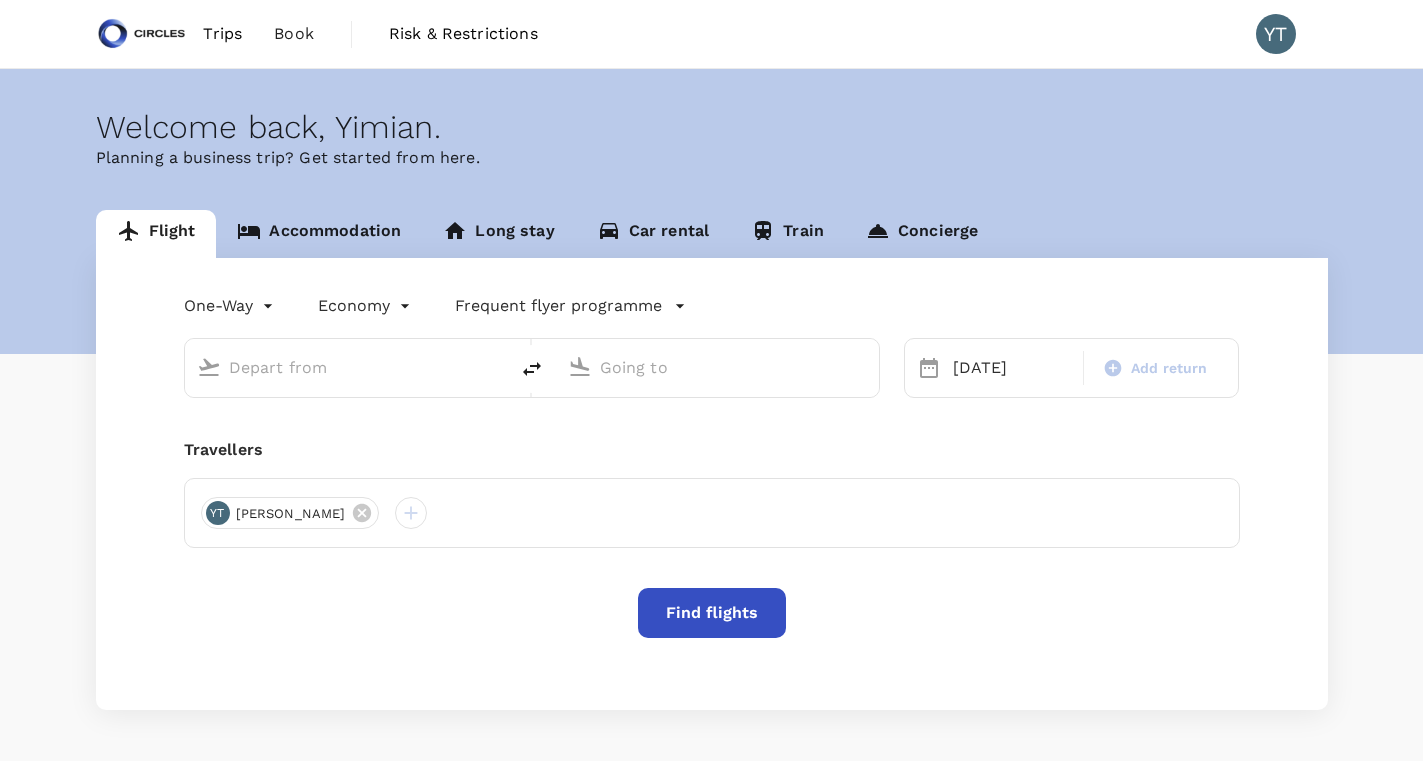 scroll, scrollTop: 0, scrollLeft: 0, axis: both 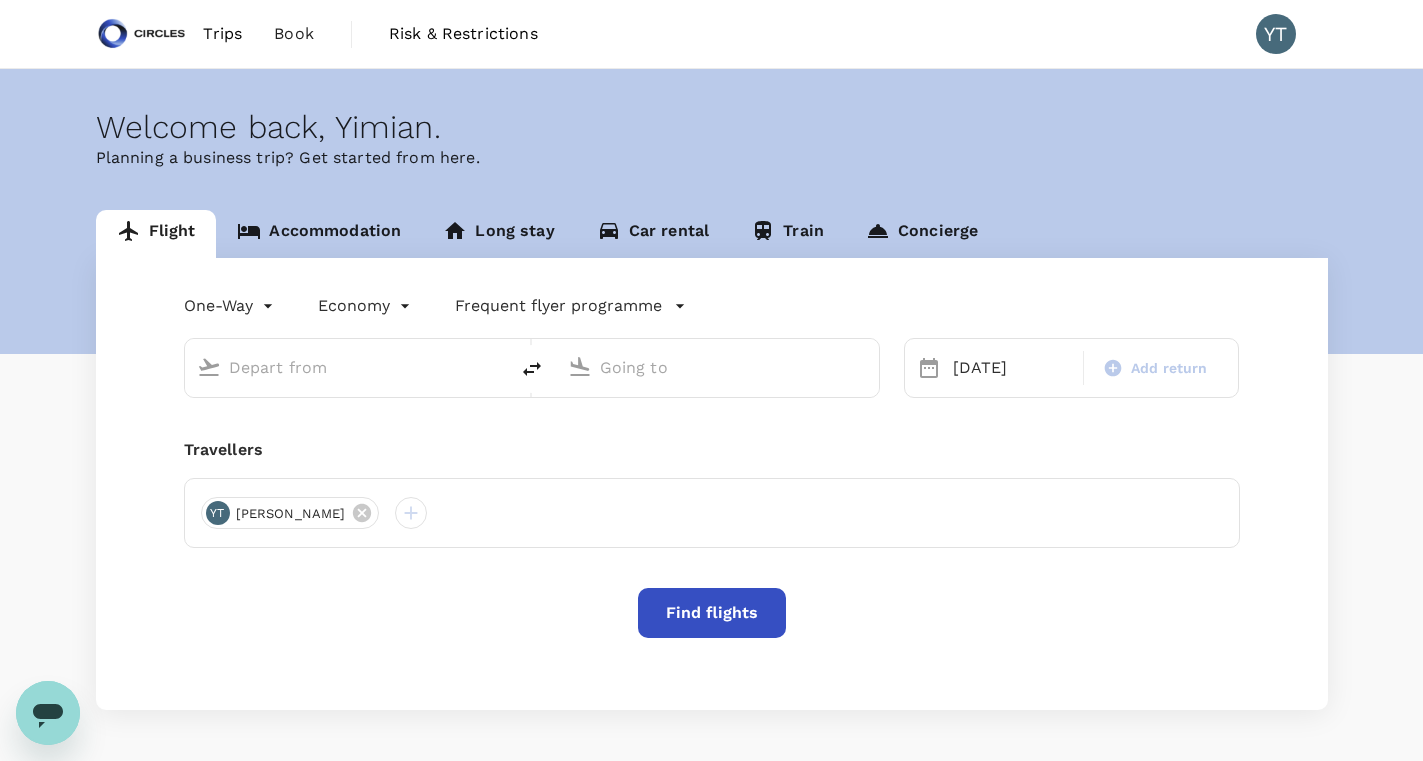 type on "Soekarno-Hatta Intl (CGK)" 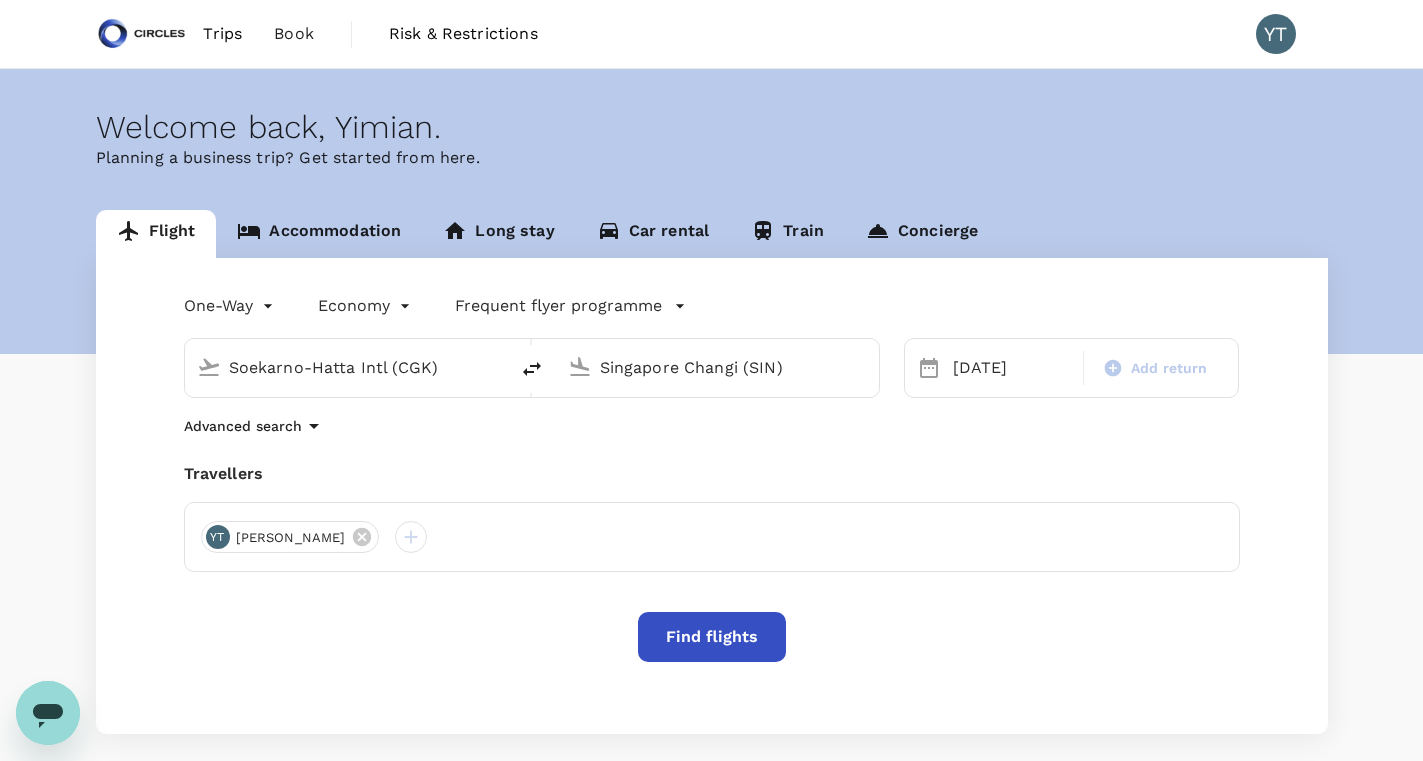 type 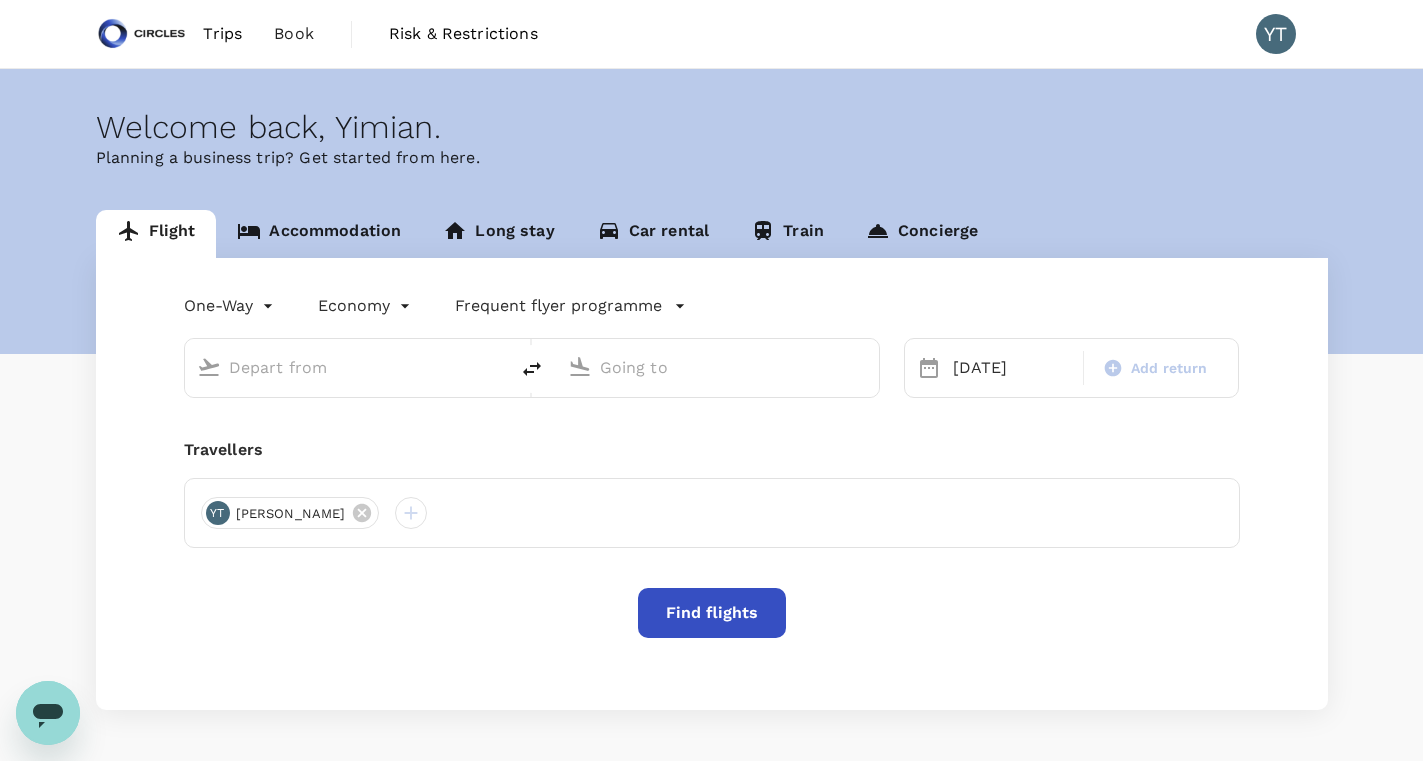 type on "Soekarno-Hatta Intl (CGK)" 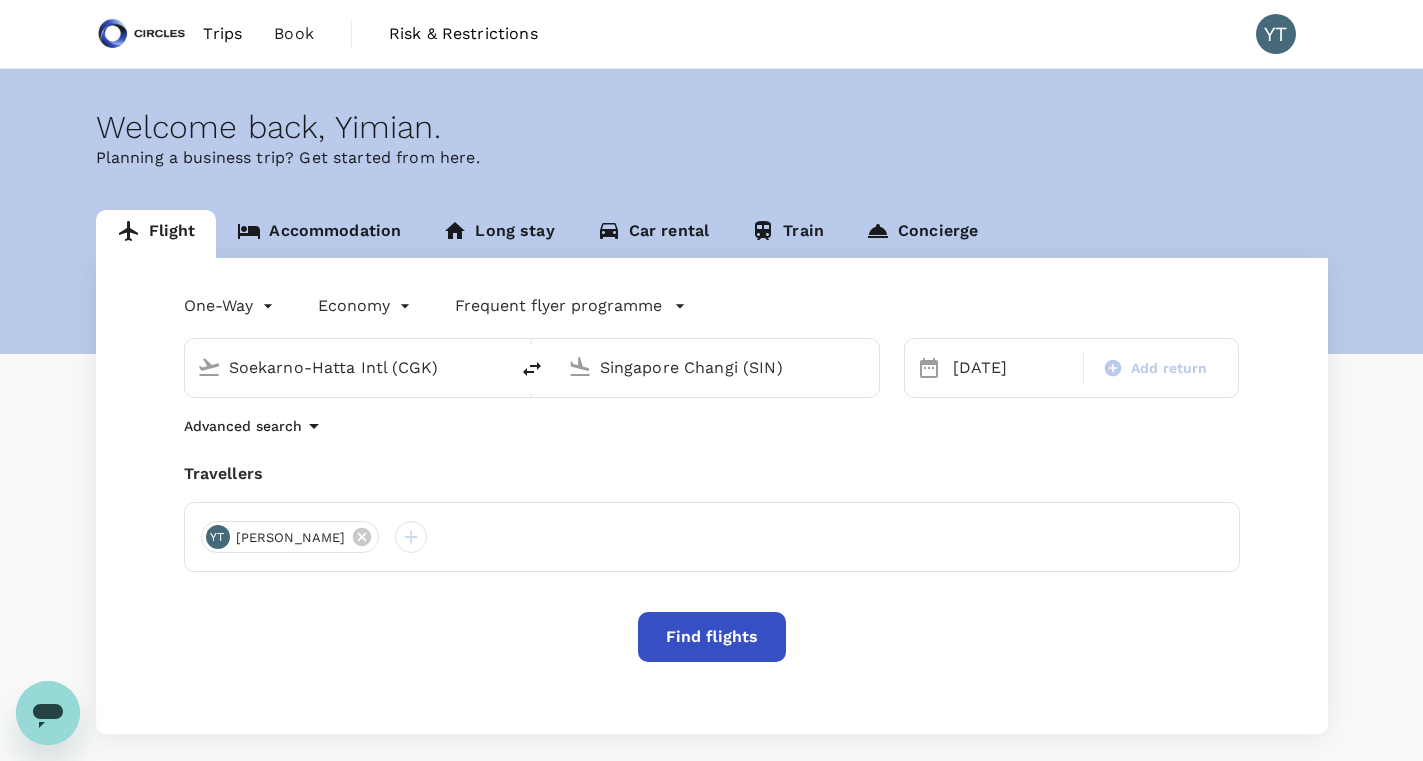 click 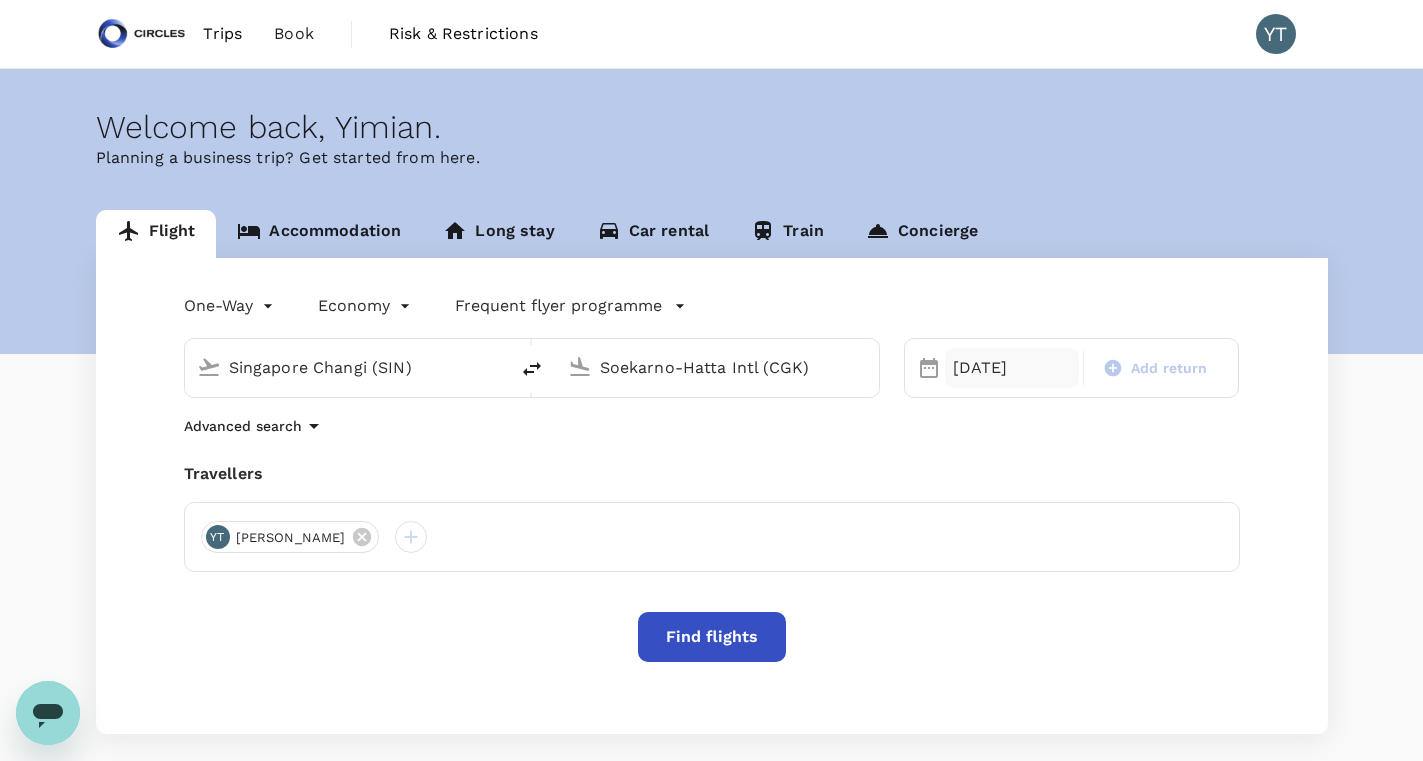 click on "[DATE]" at bounding box center (1012, 368) 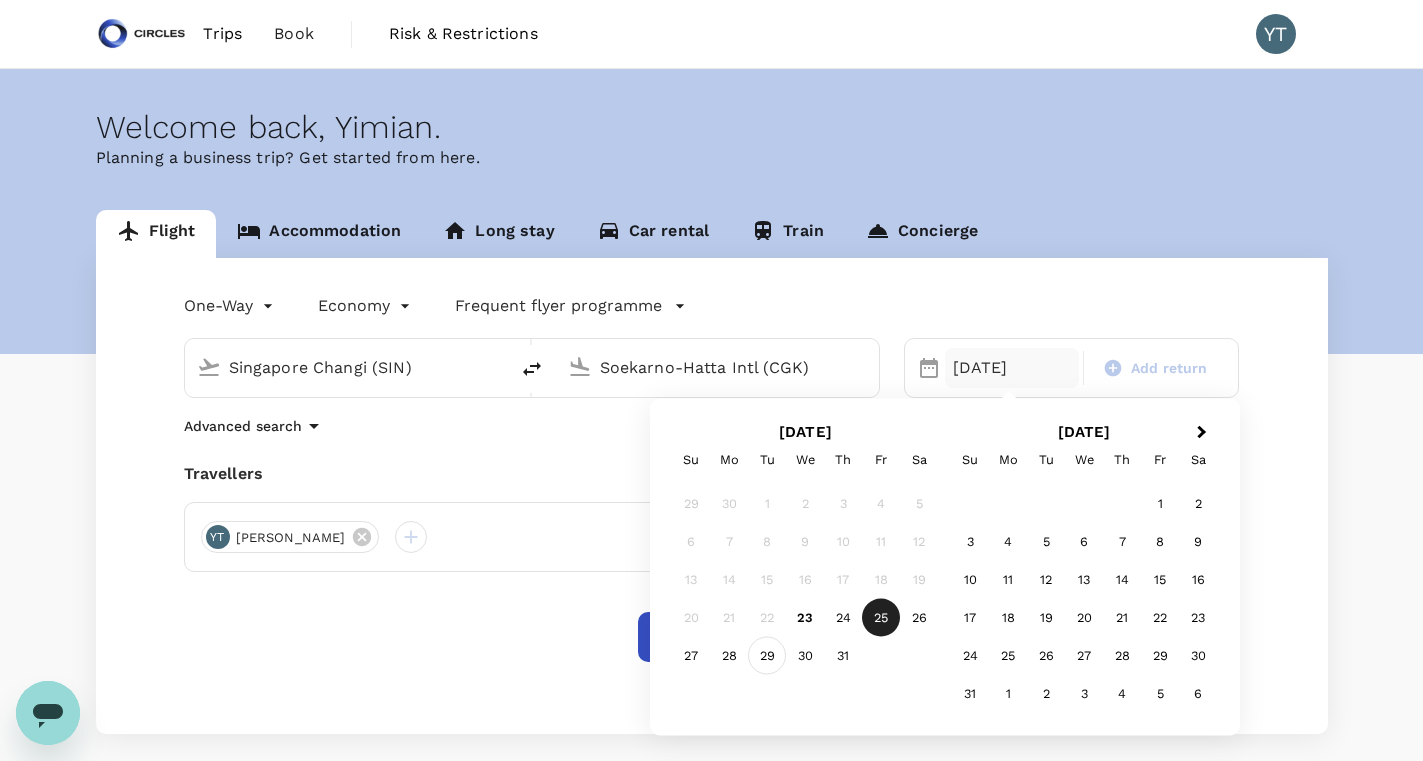 click on "29" at bounding box center [767, 656] 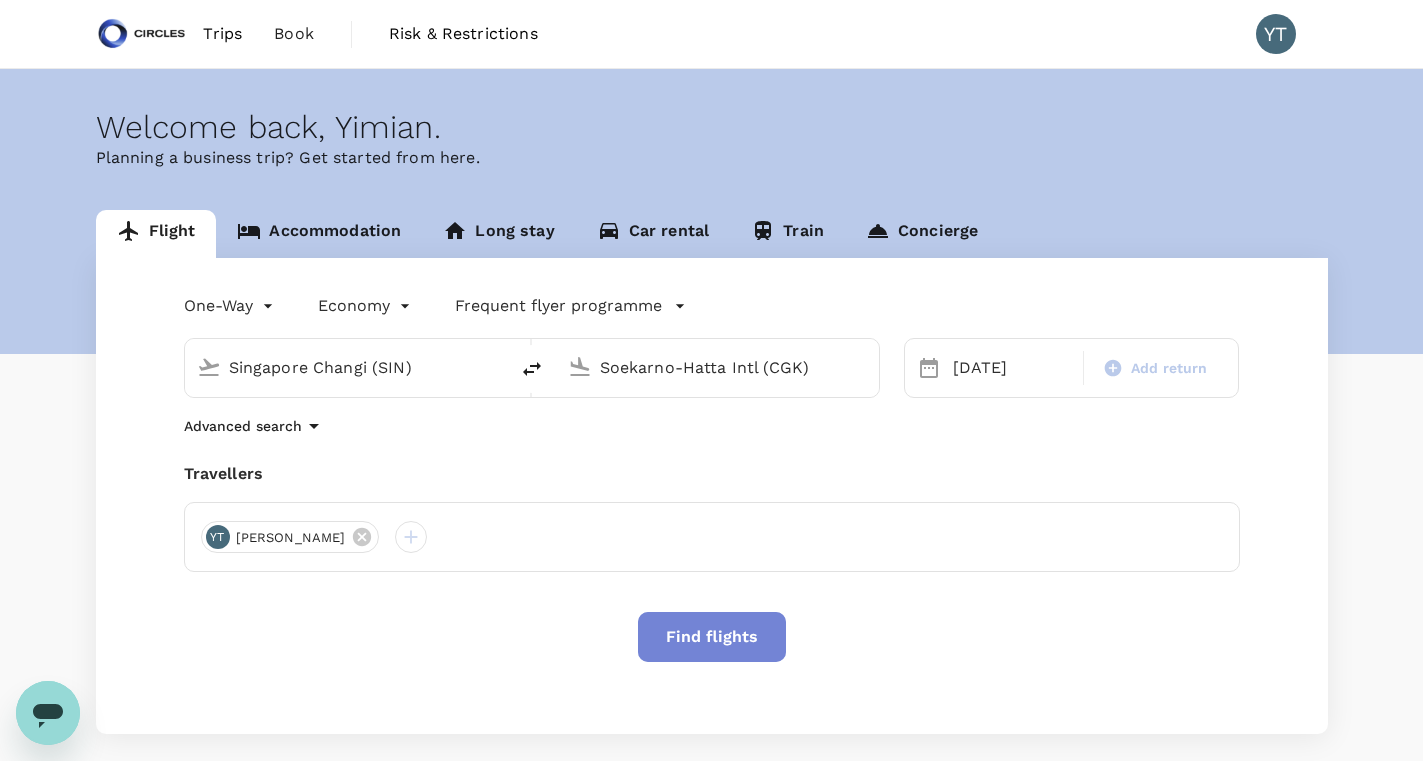 click on "Find flights" at bounding box center (712, 637) 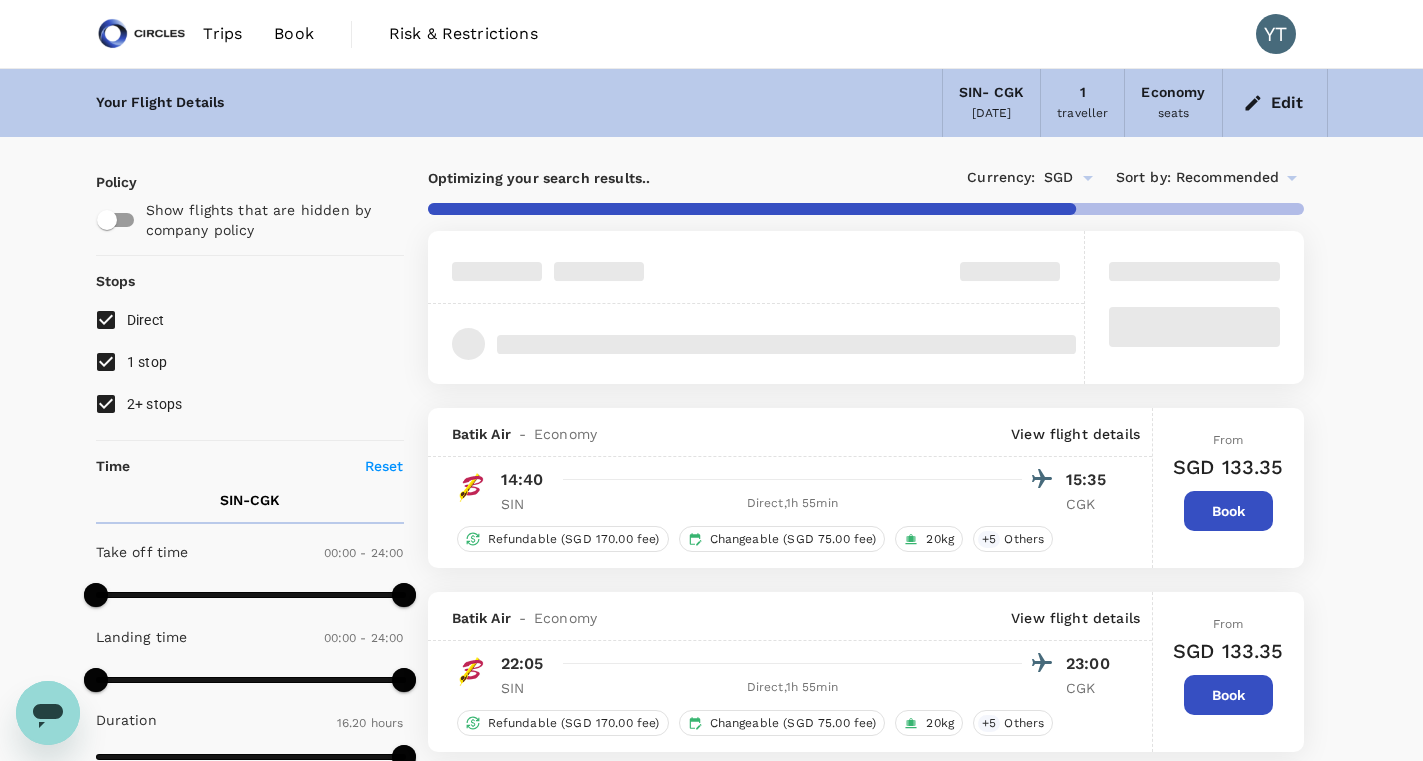 type on "1100" 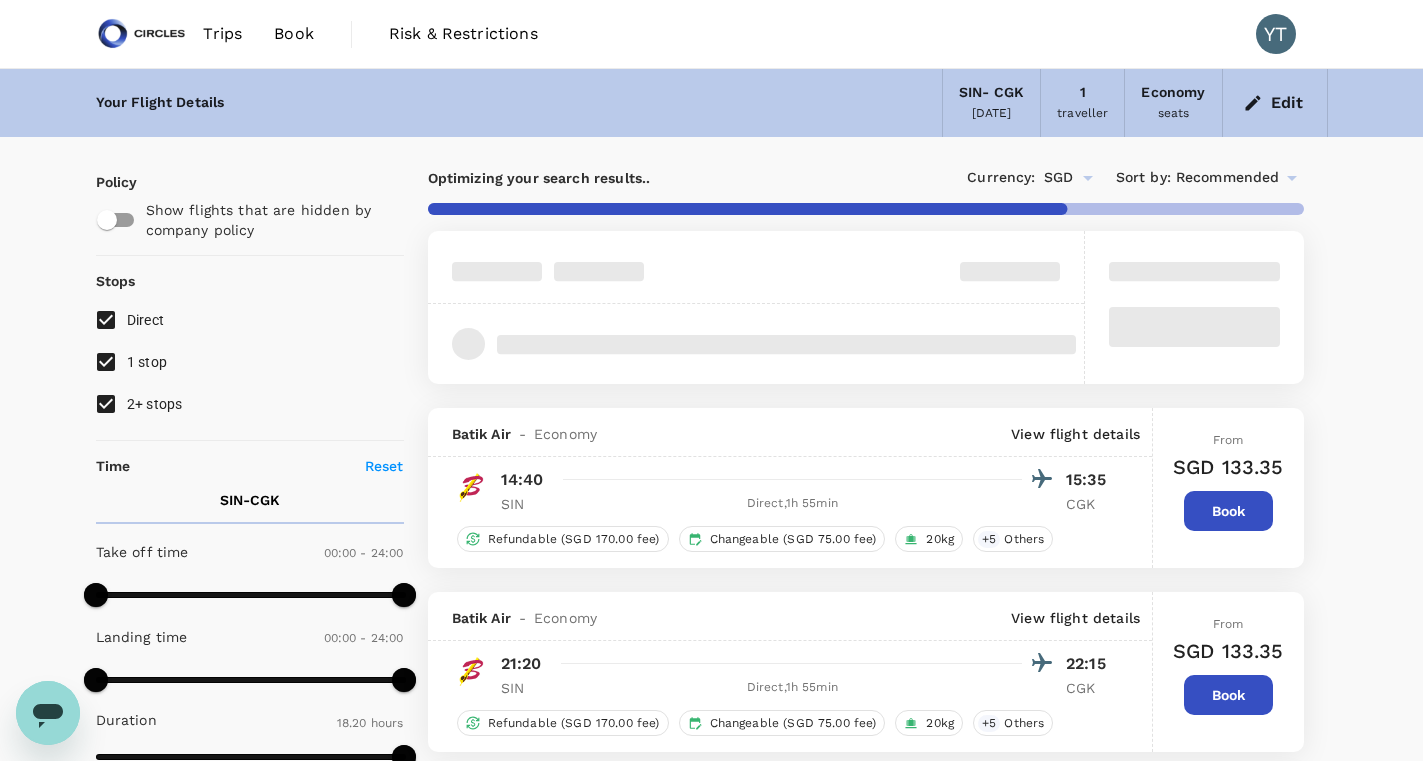 click on "2+ stops" at bounding box center [155, 404] 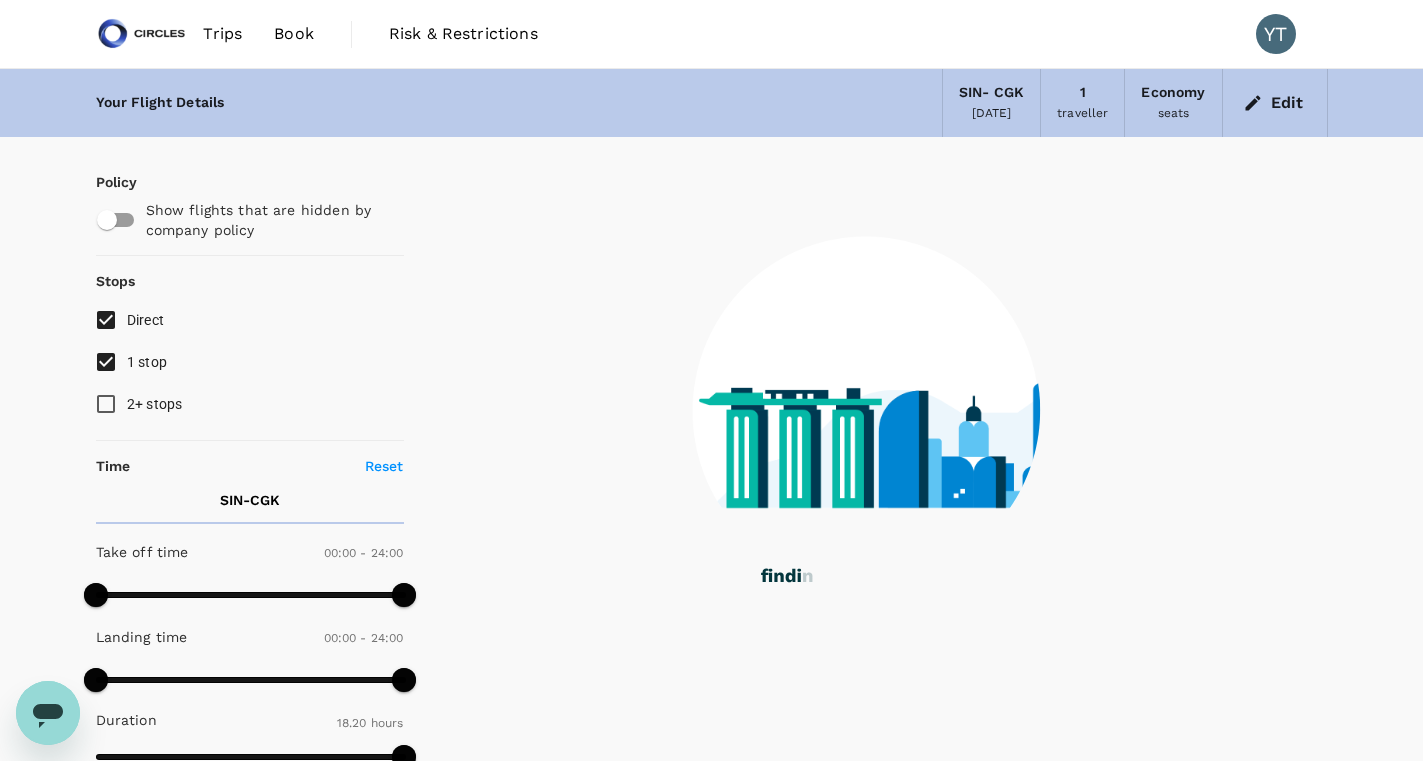 click on "1 stop" at bounding box center [106, 362] 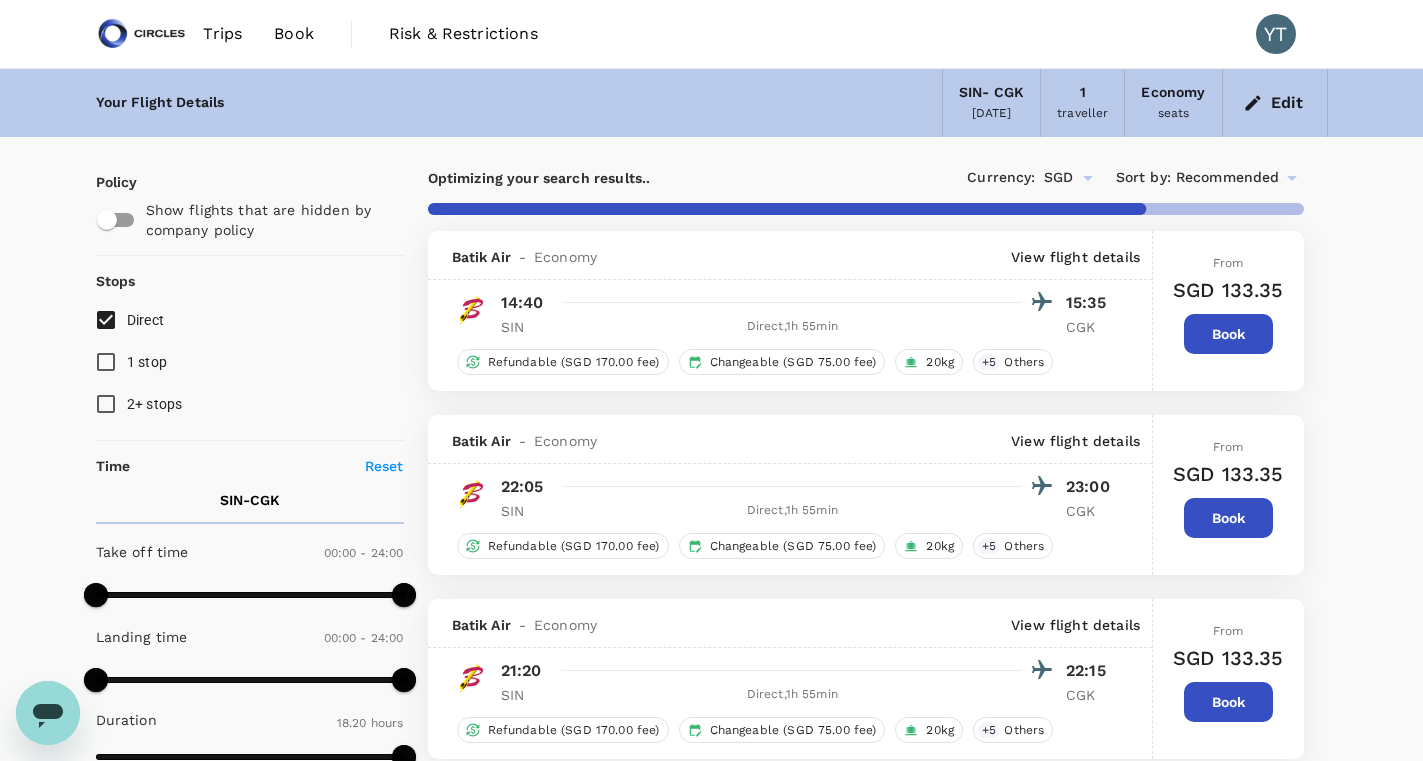 type on "1810" 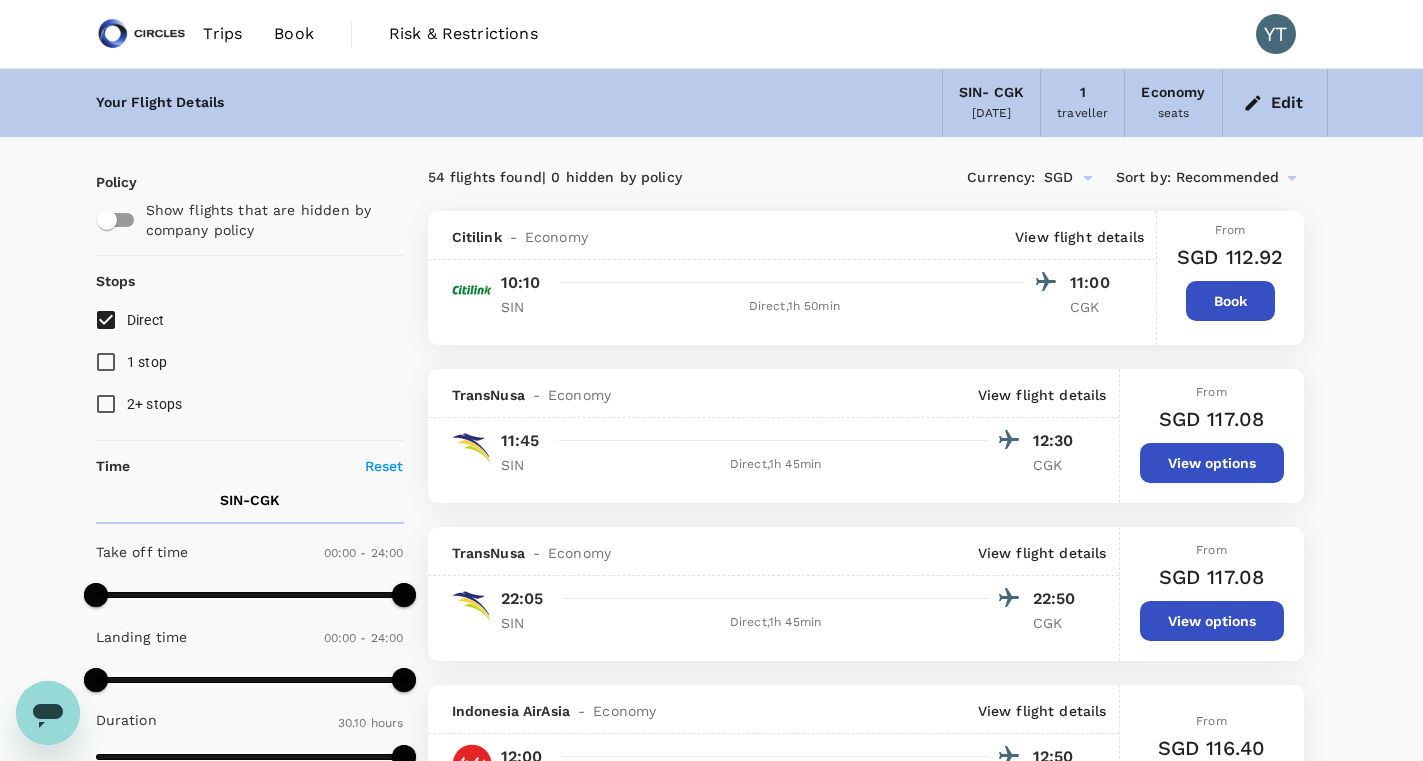 click 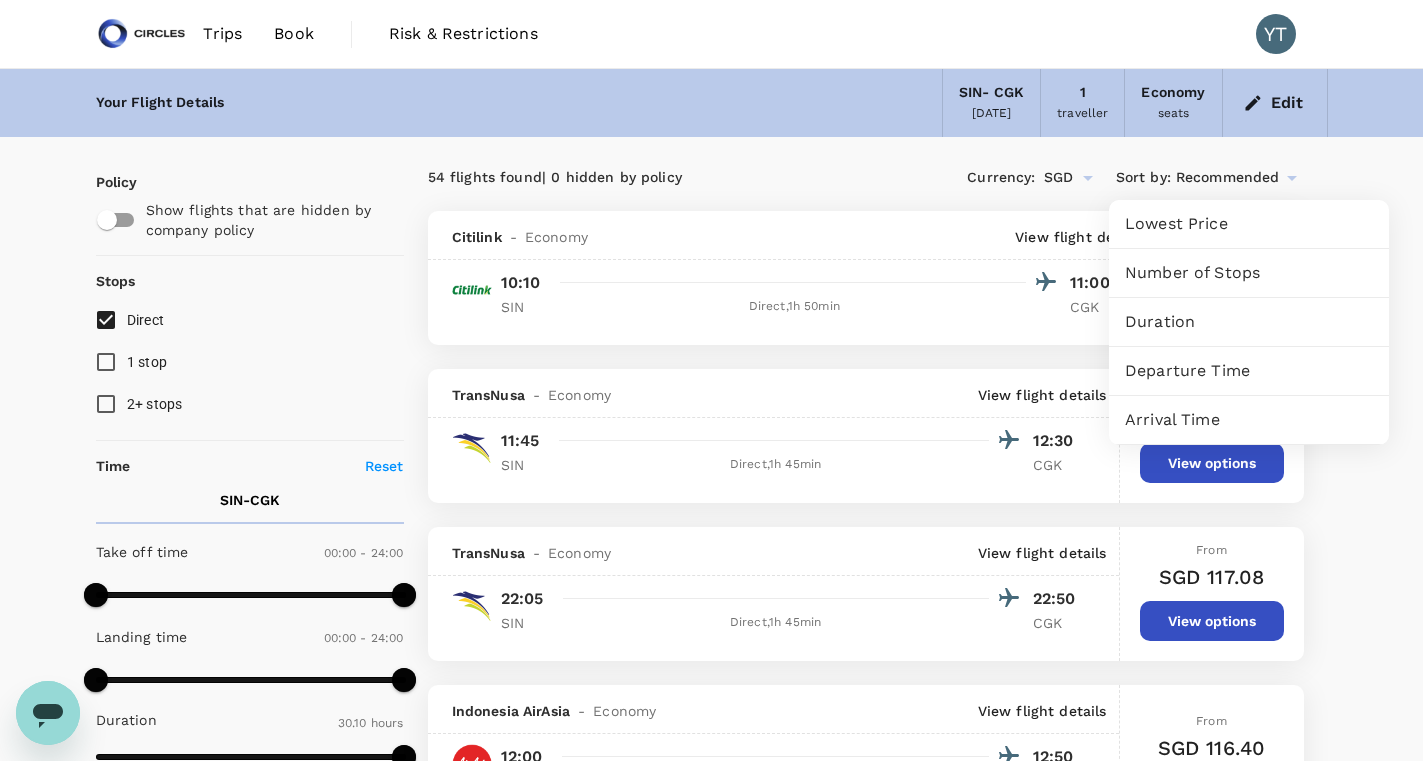 click on "Departure Time" at bounding box center (1249, 371) 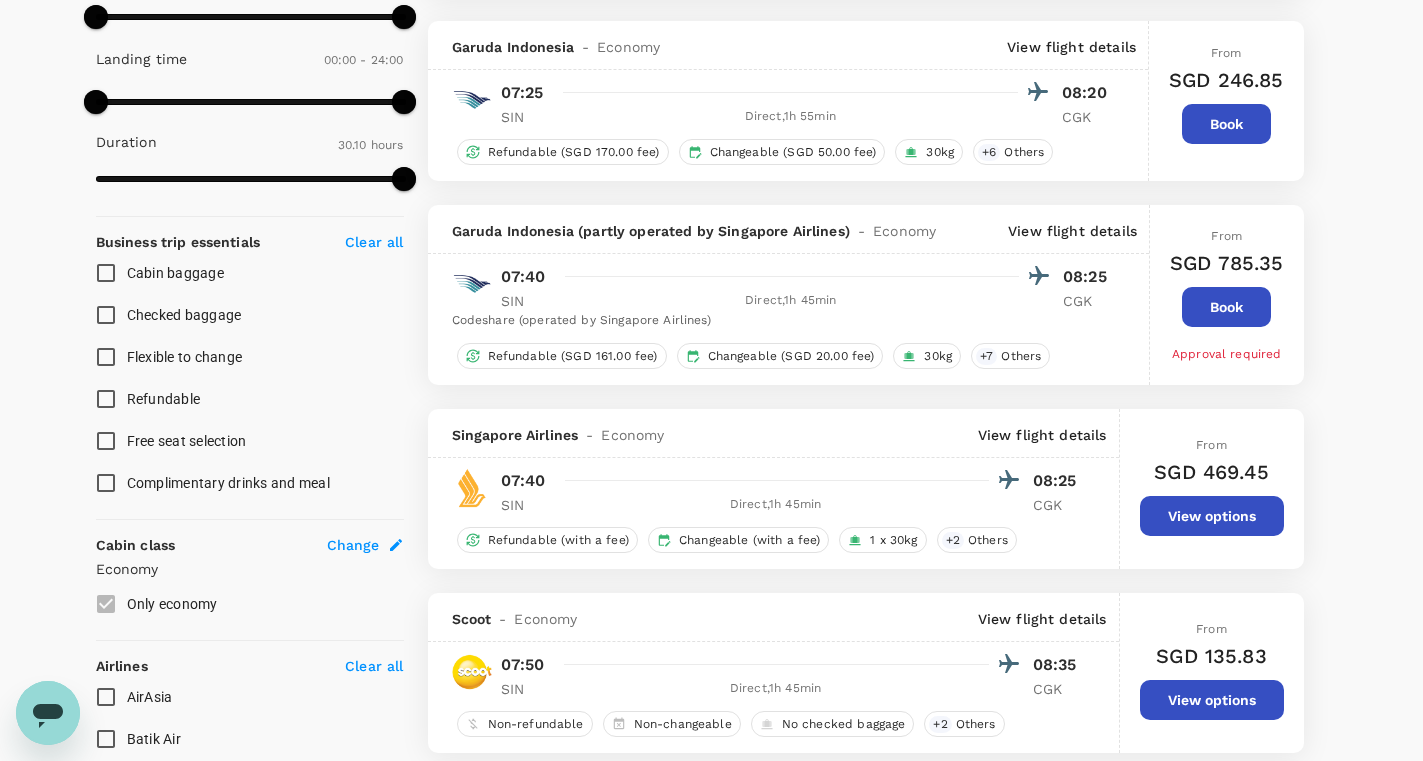 scroll, scrollTop: 0, scrollLeft: 0, axis: both 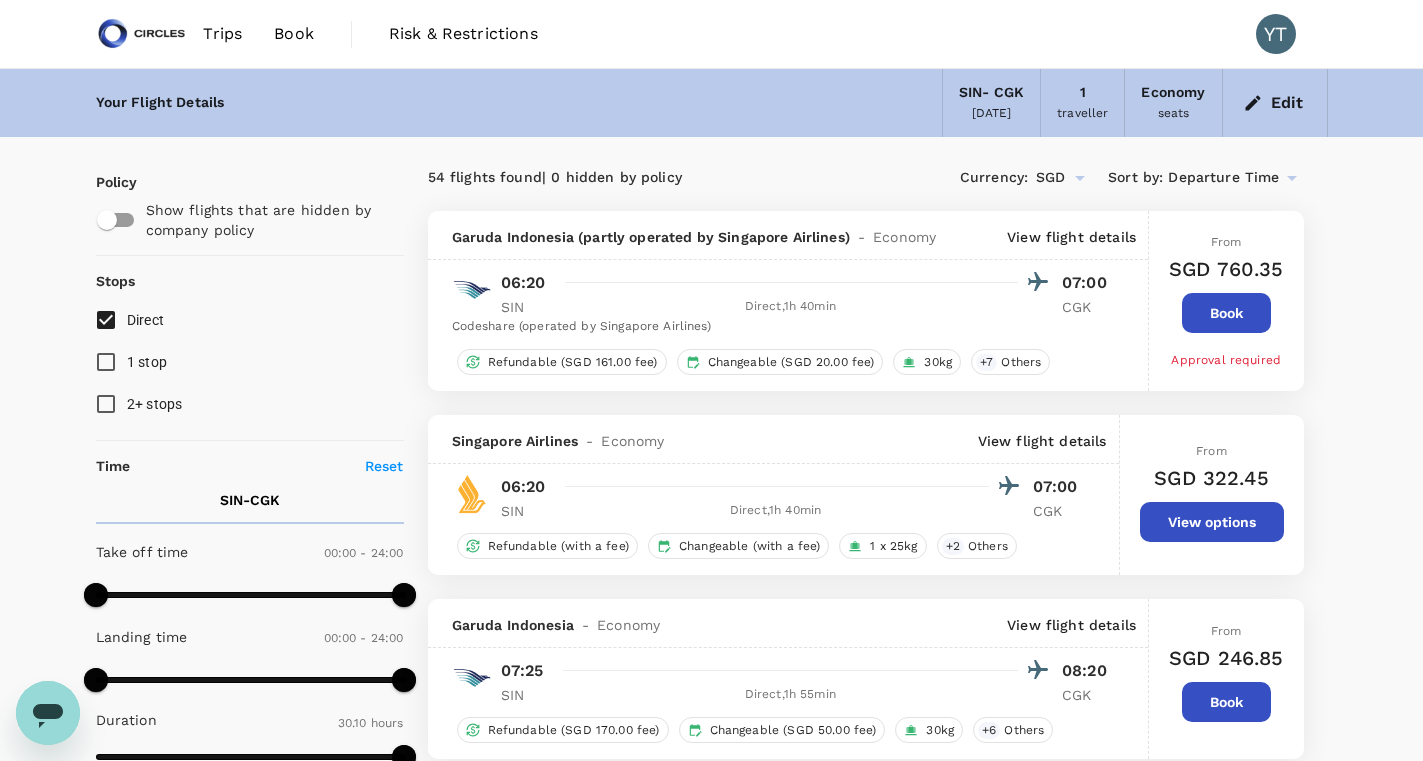 click on "Edit" at bounding box center [1275, 103] 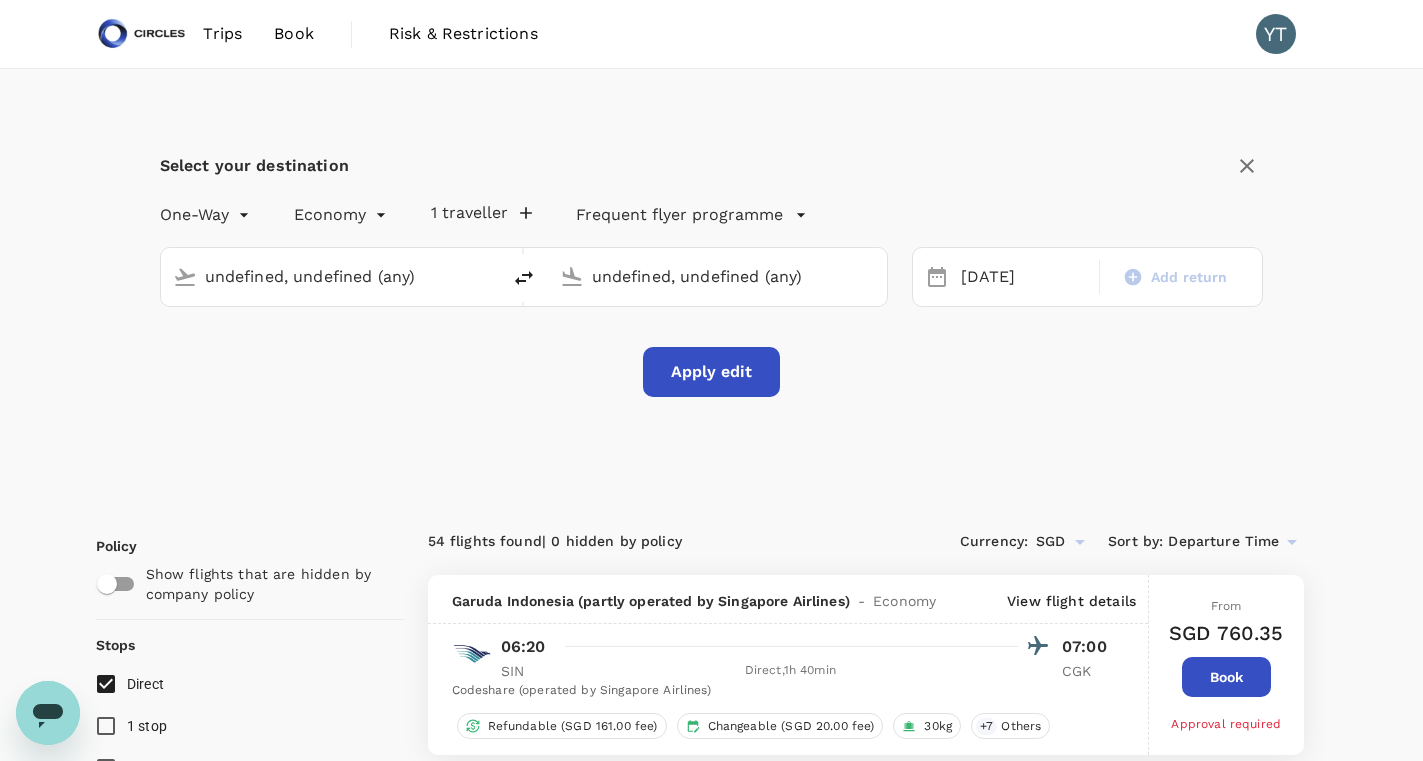 type 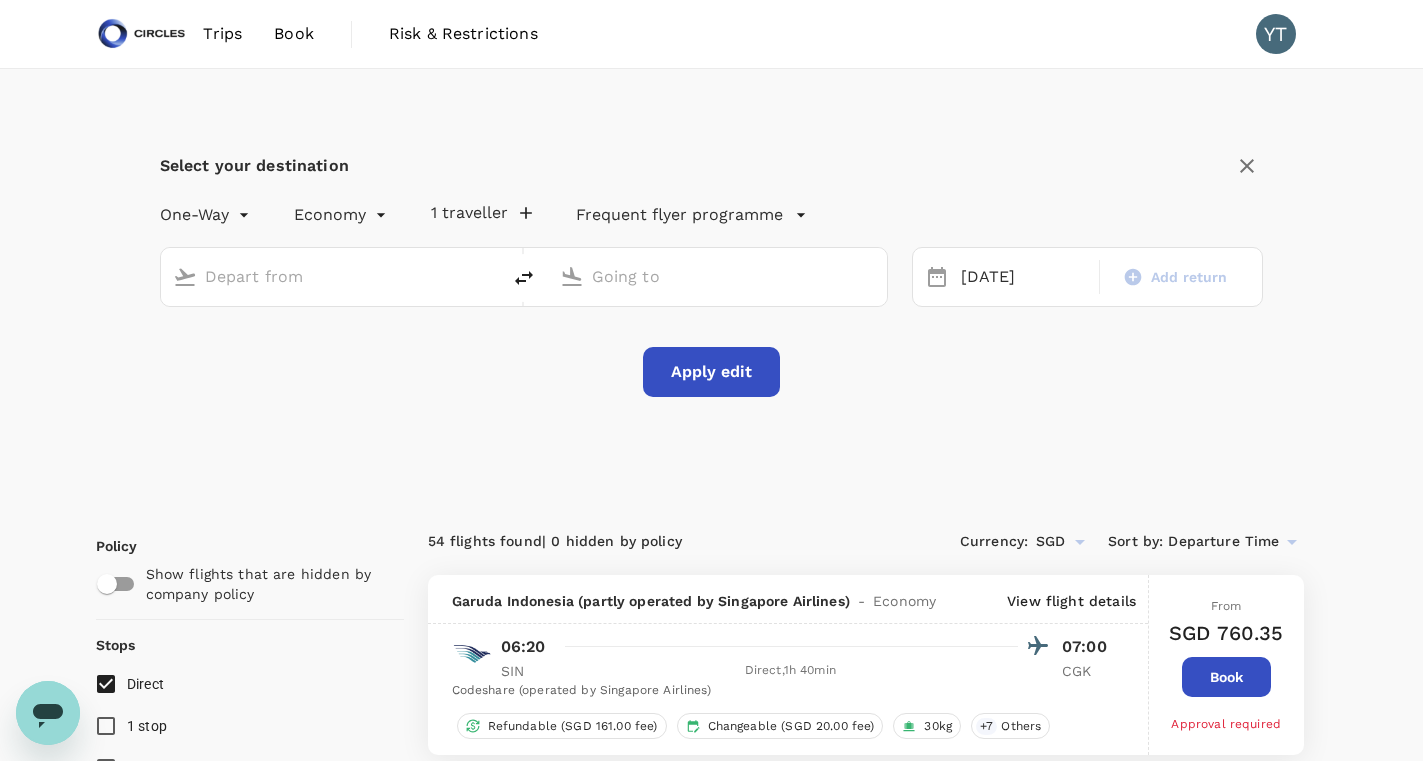 type on "Singapore Changi (SIN)" 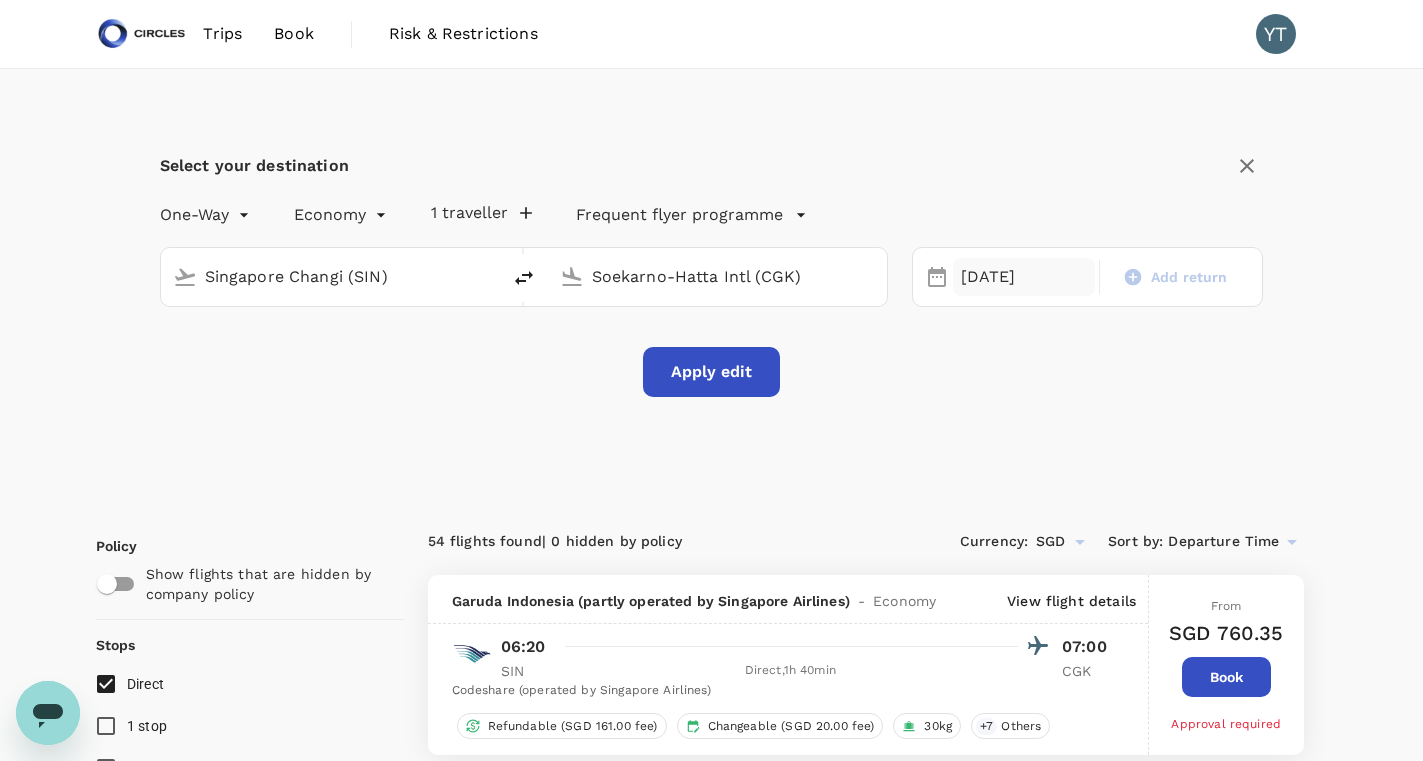 click on "[DATE]" at bounding box center [1024, 277] 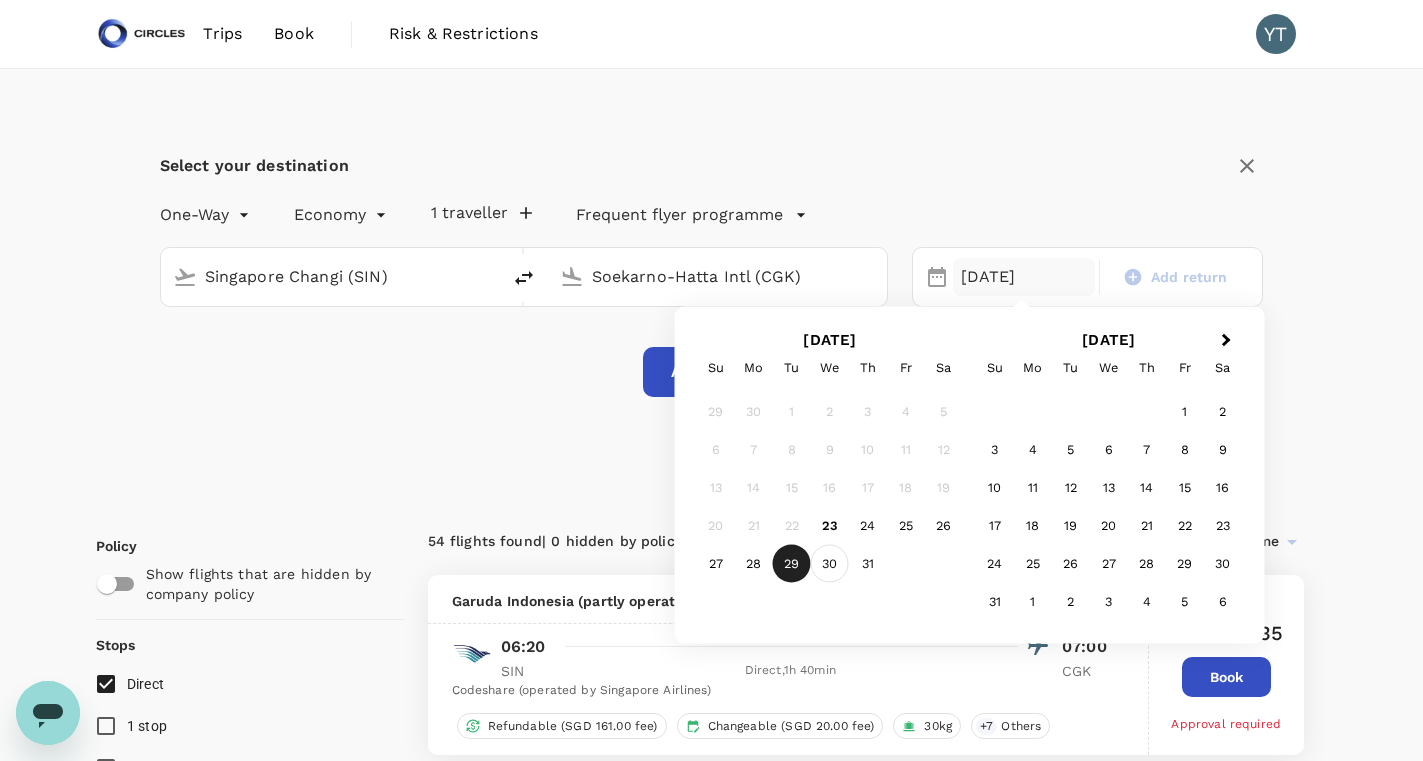 click on "30" at bounding box center [829, 564] 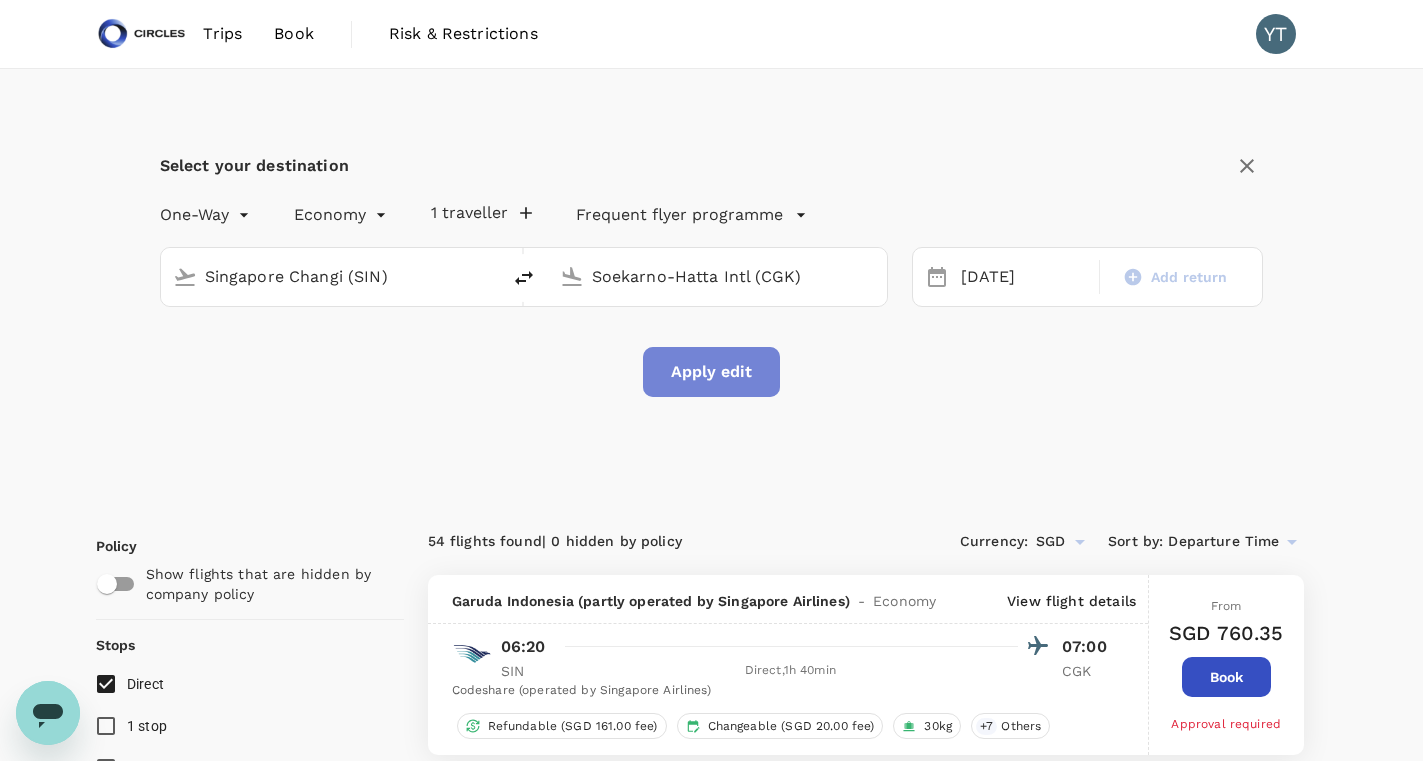 click on "Apply edit" at bounding box center (711, 372) 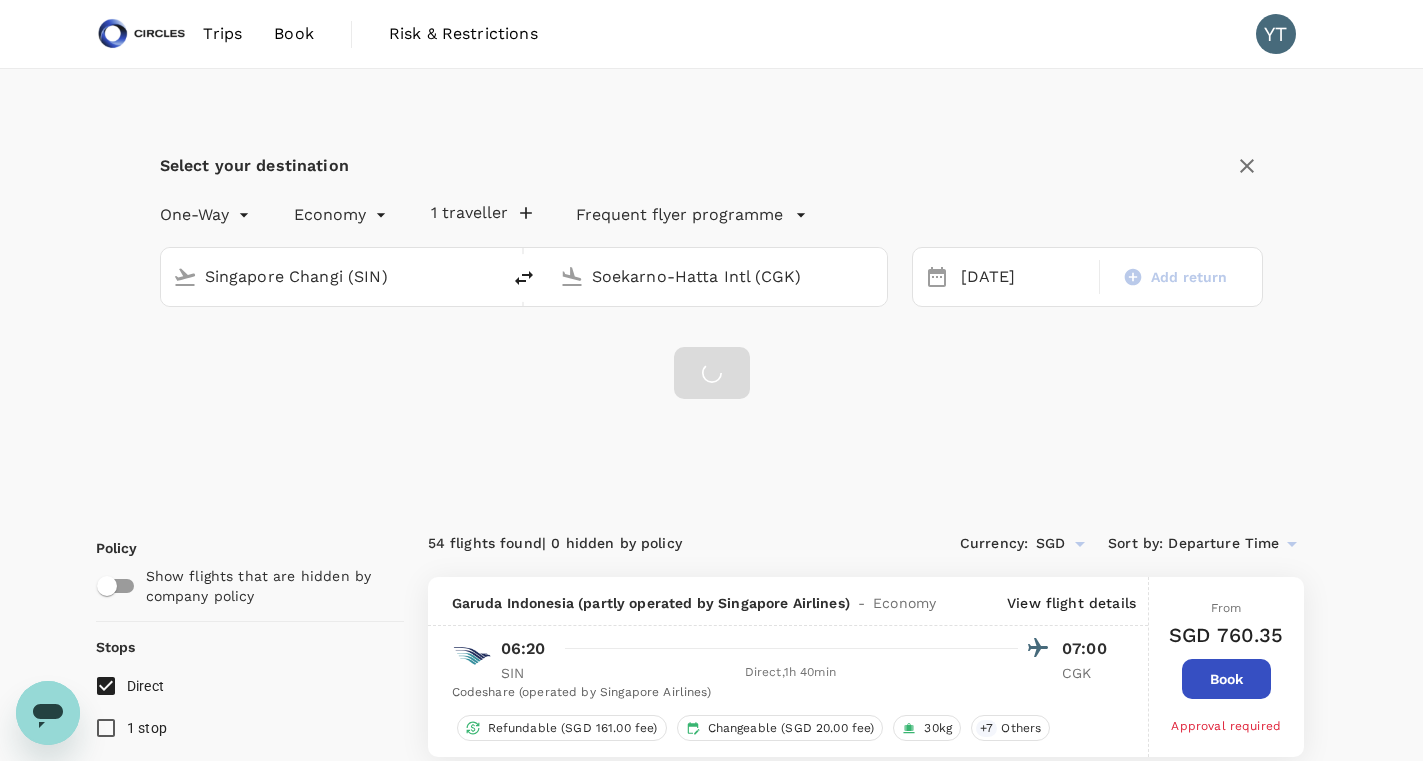 checkbox on "false" 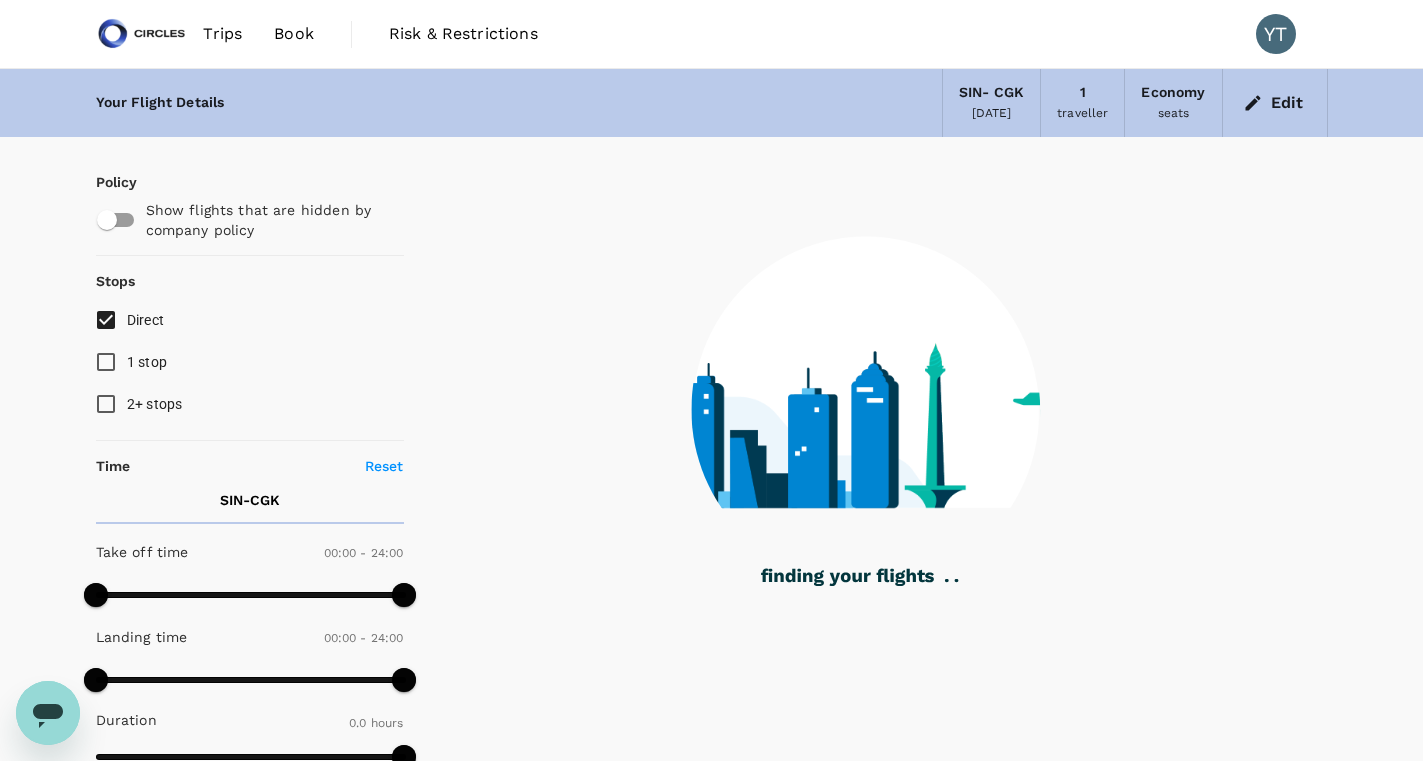 type on "1080" 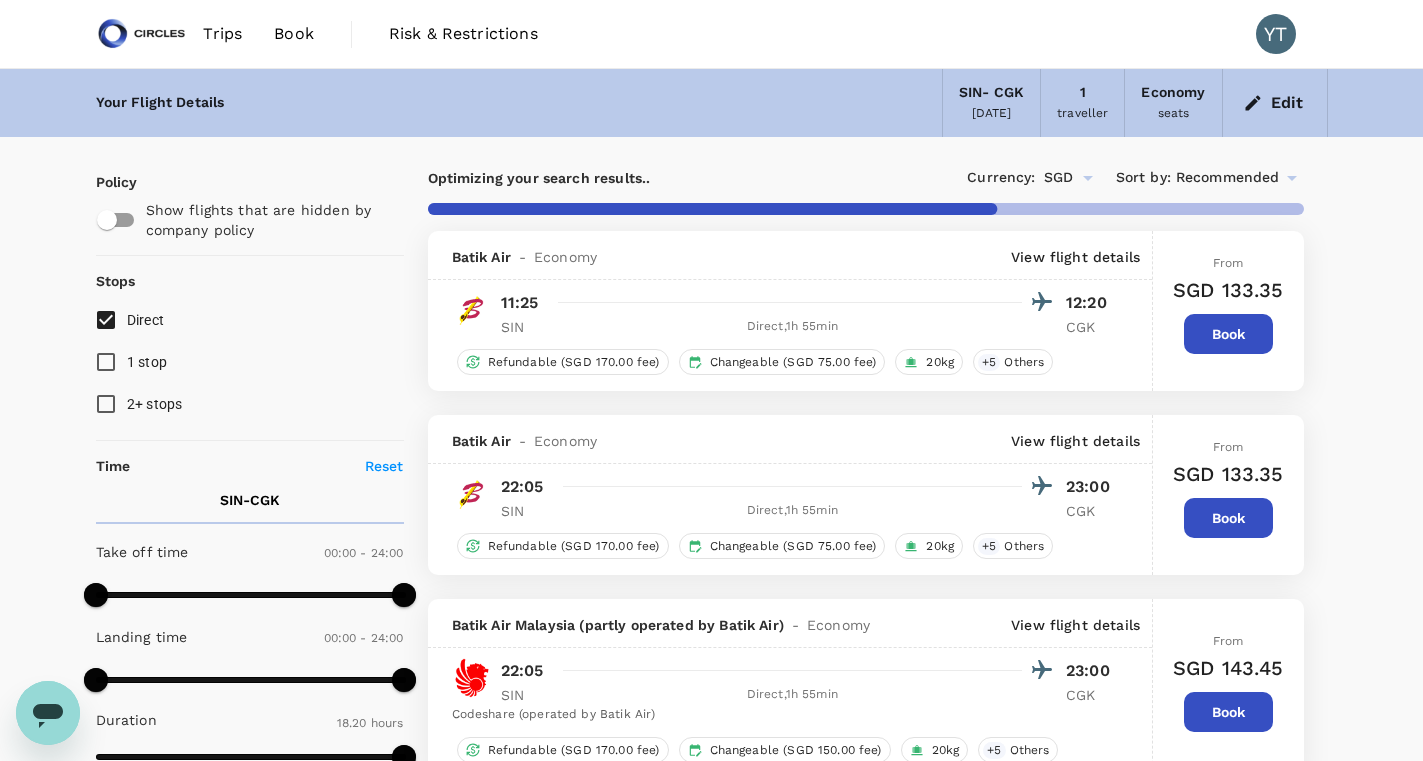 click 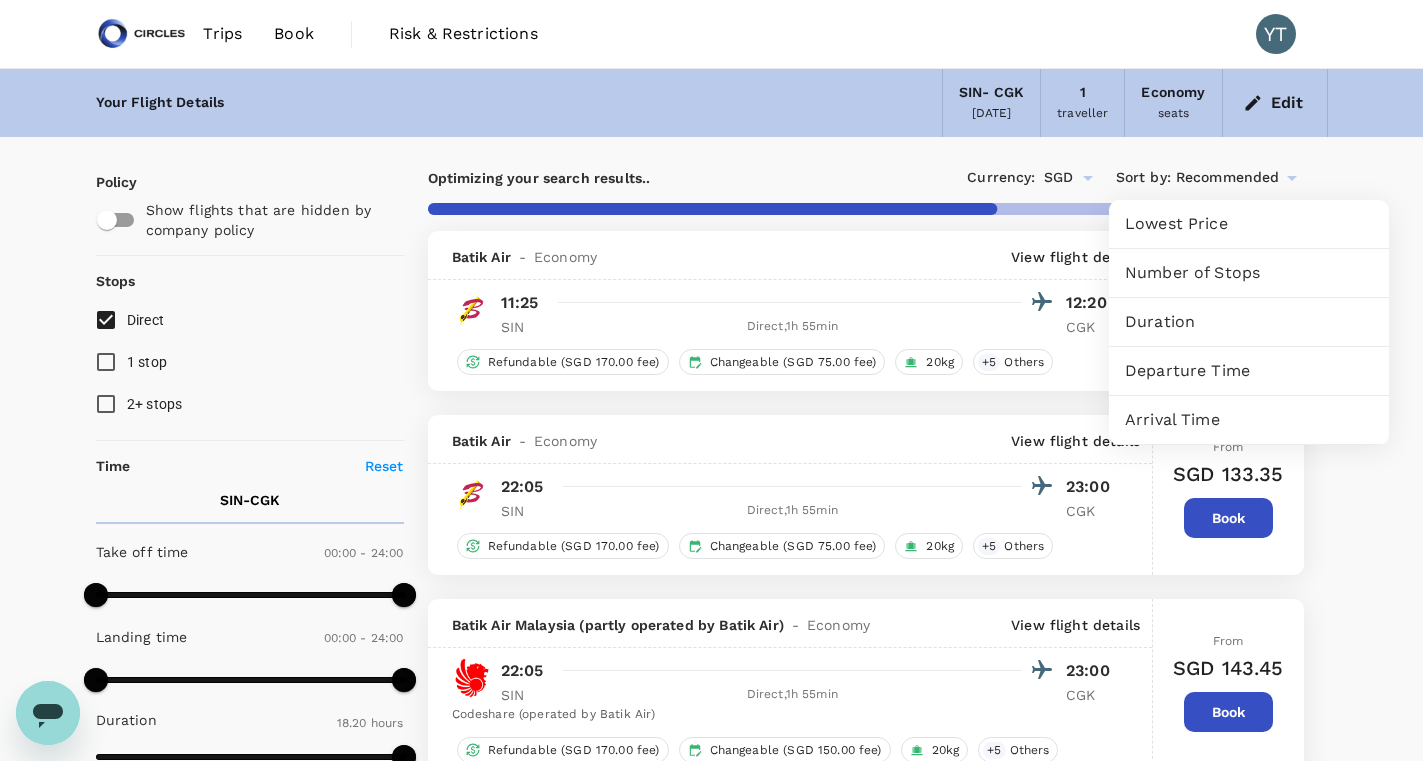 click on "Departure Time" at bounding box center [1249, 371] 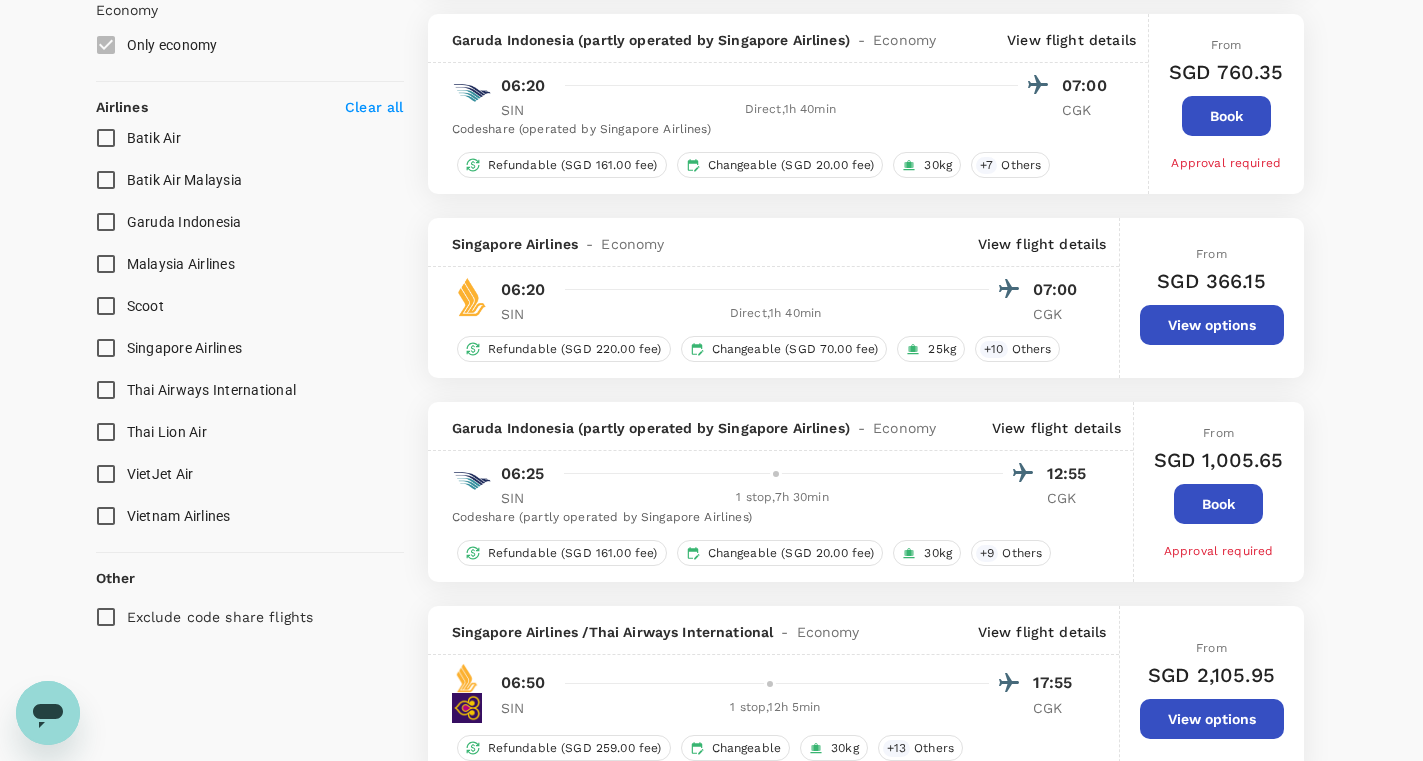 click on "From SGD 366.15 View options" at bounding box center (1212, 298) 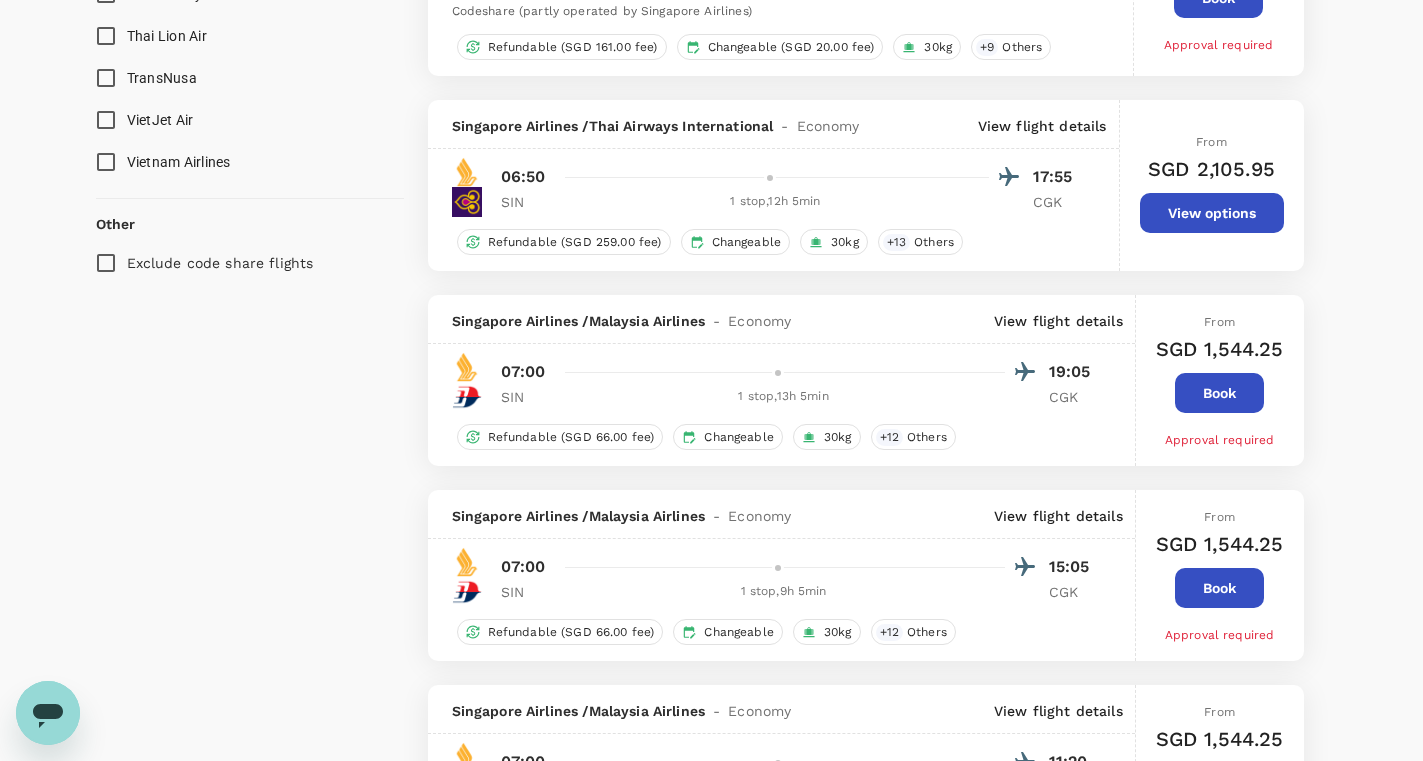 type on "1810" 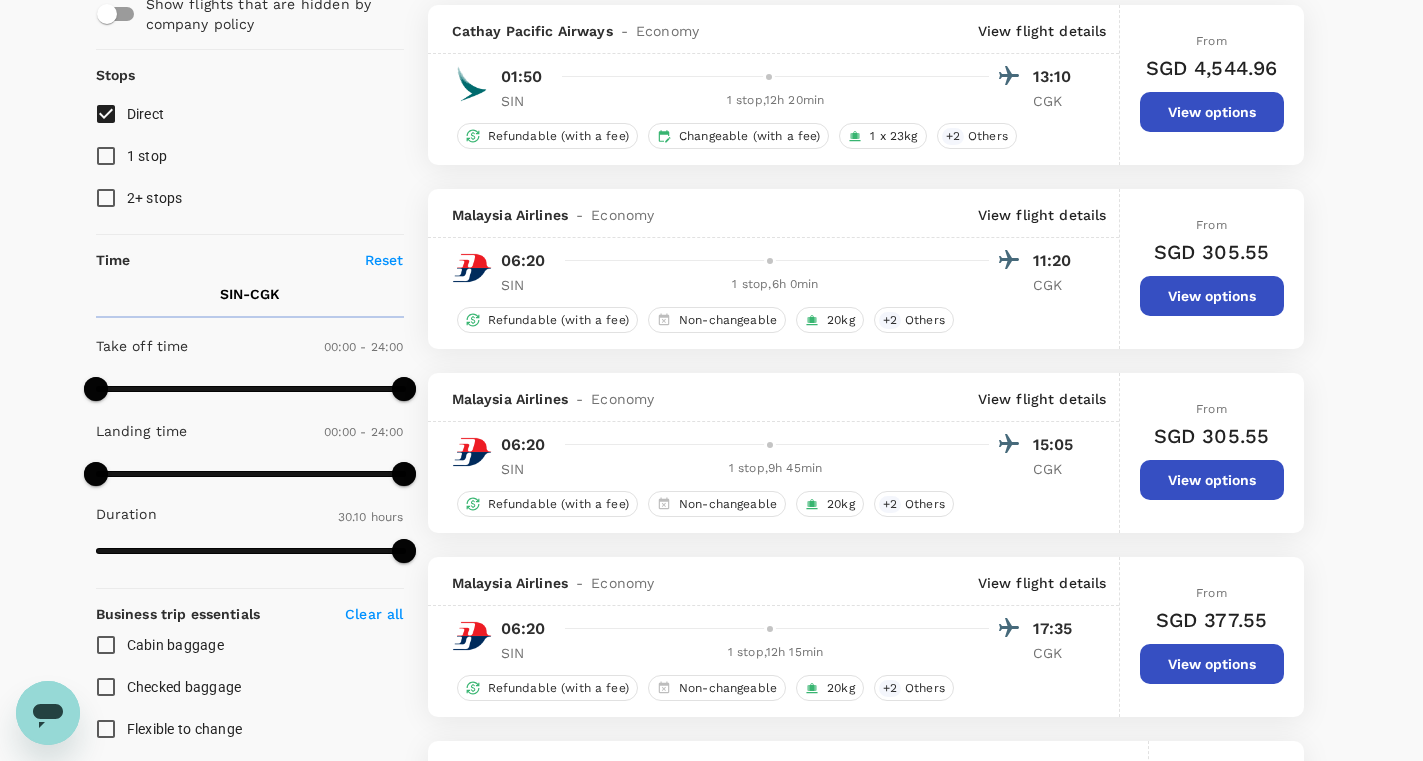 scroll, scrollTop: 0, scrollLeft: 0, axis: both 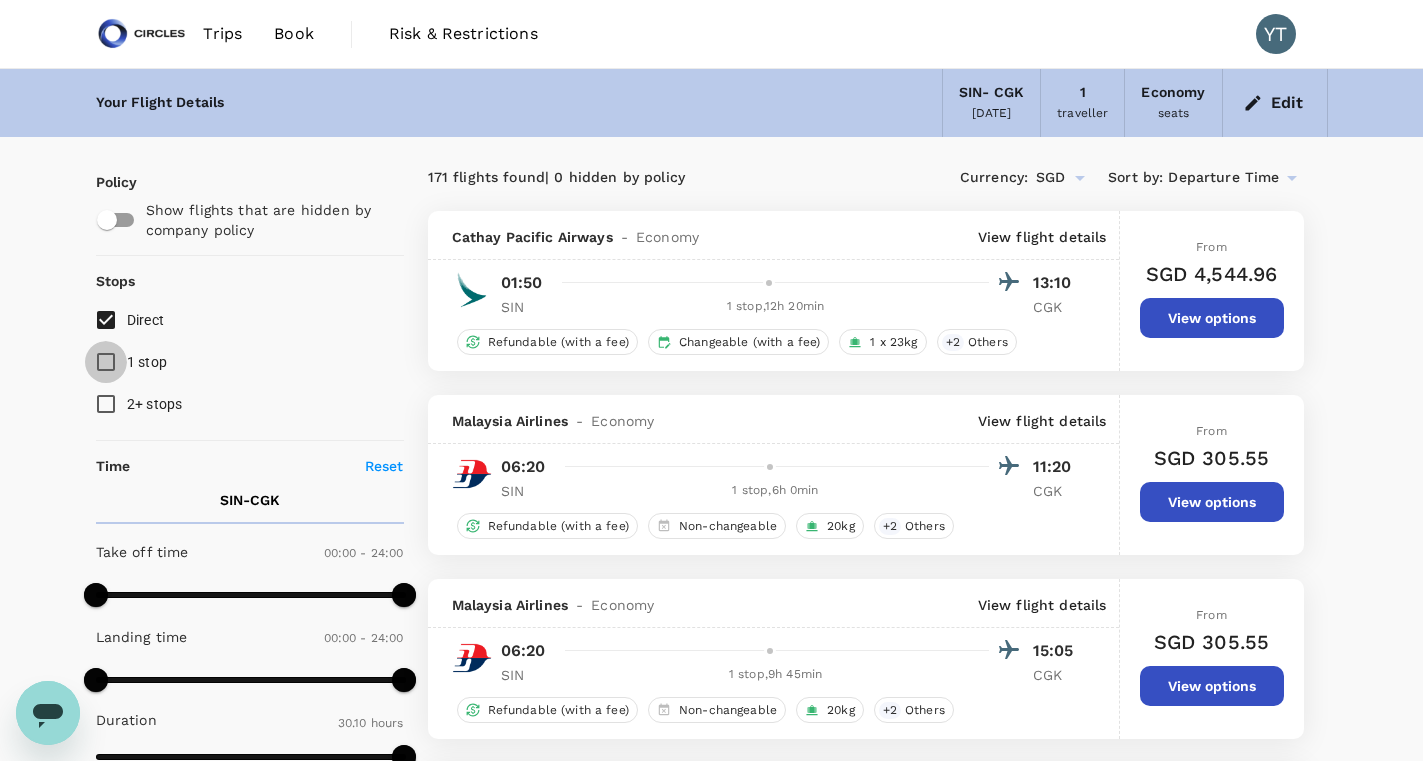 click on "1 stop" at bounding box center [106, 362] 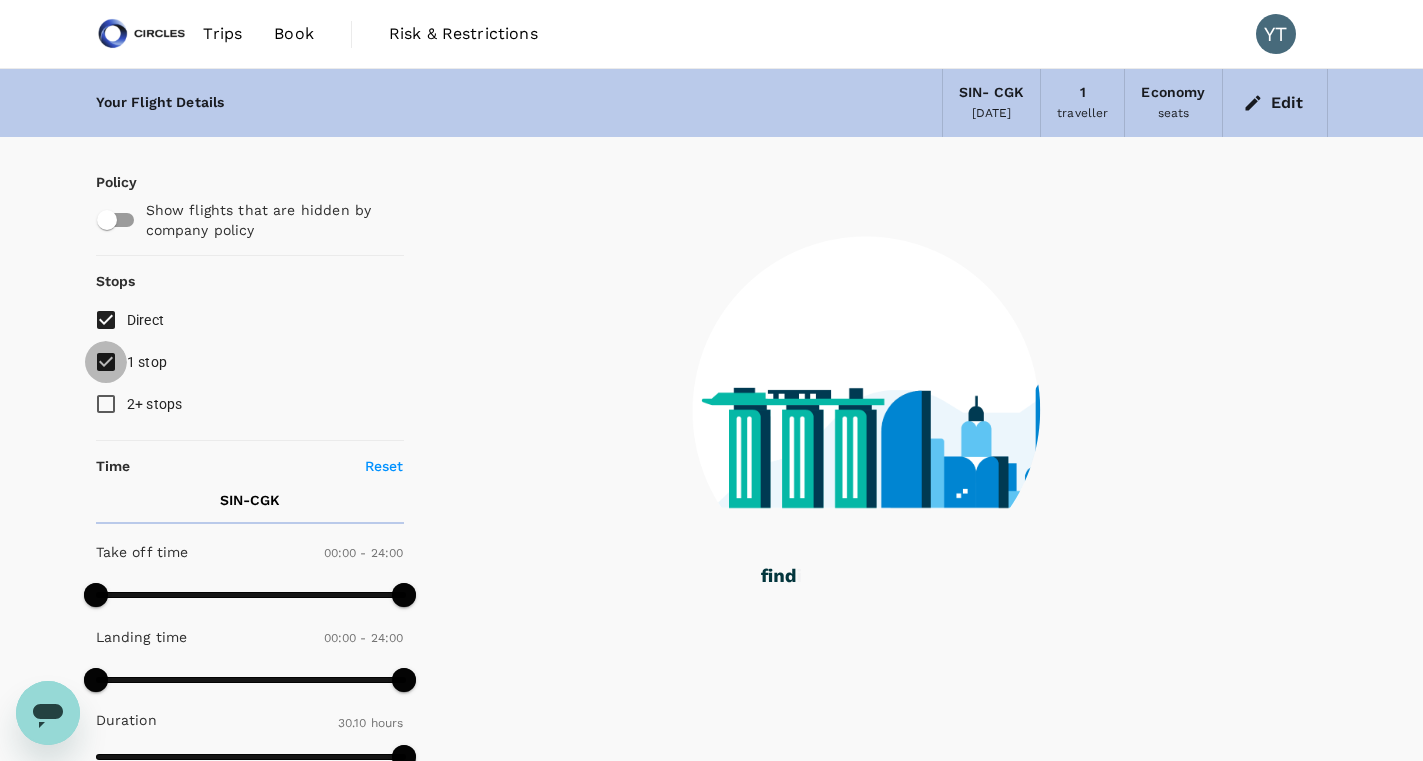 click on "1 stop" at bounding box center [106, 362] 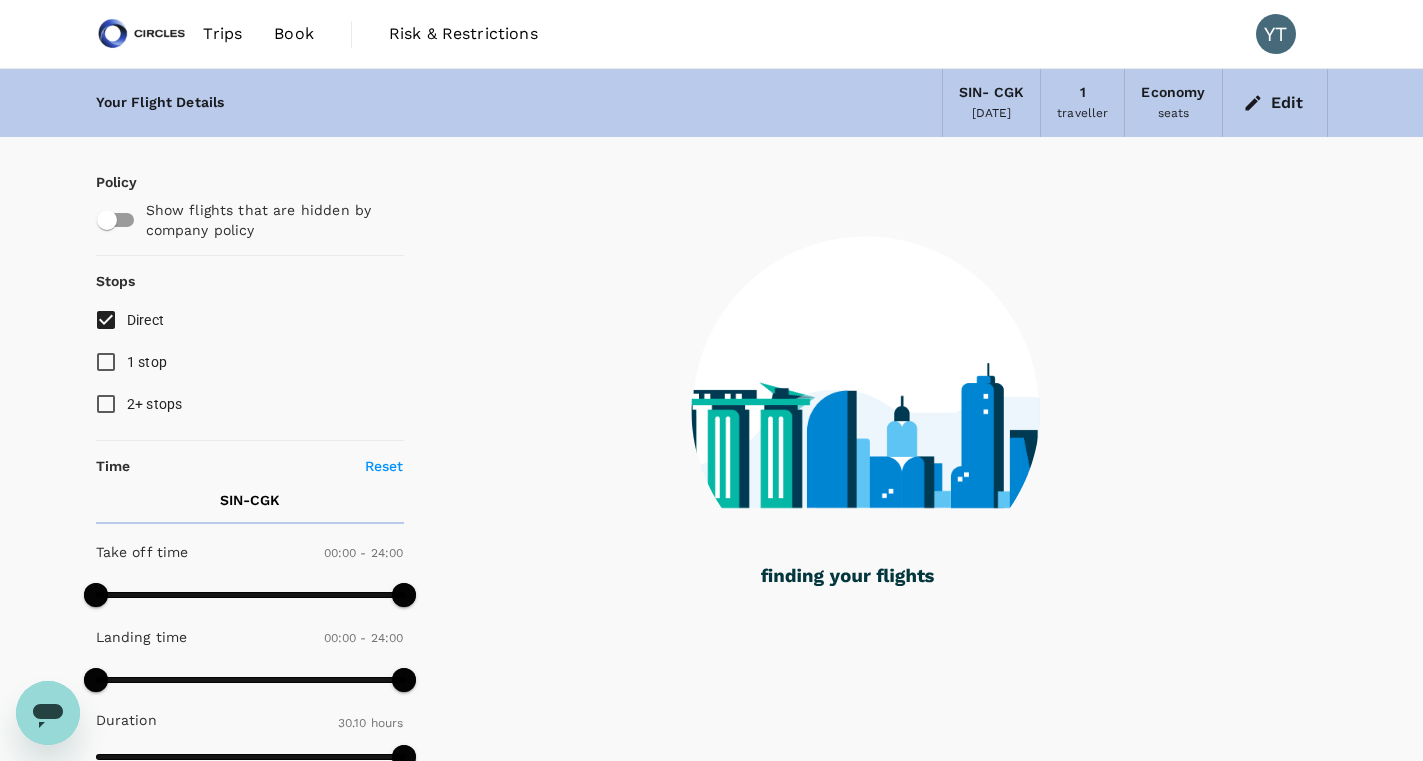 click on "2+ stops" at bounding box center [106, 404] 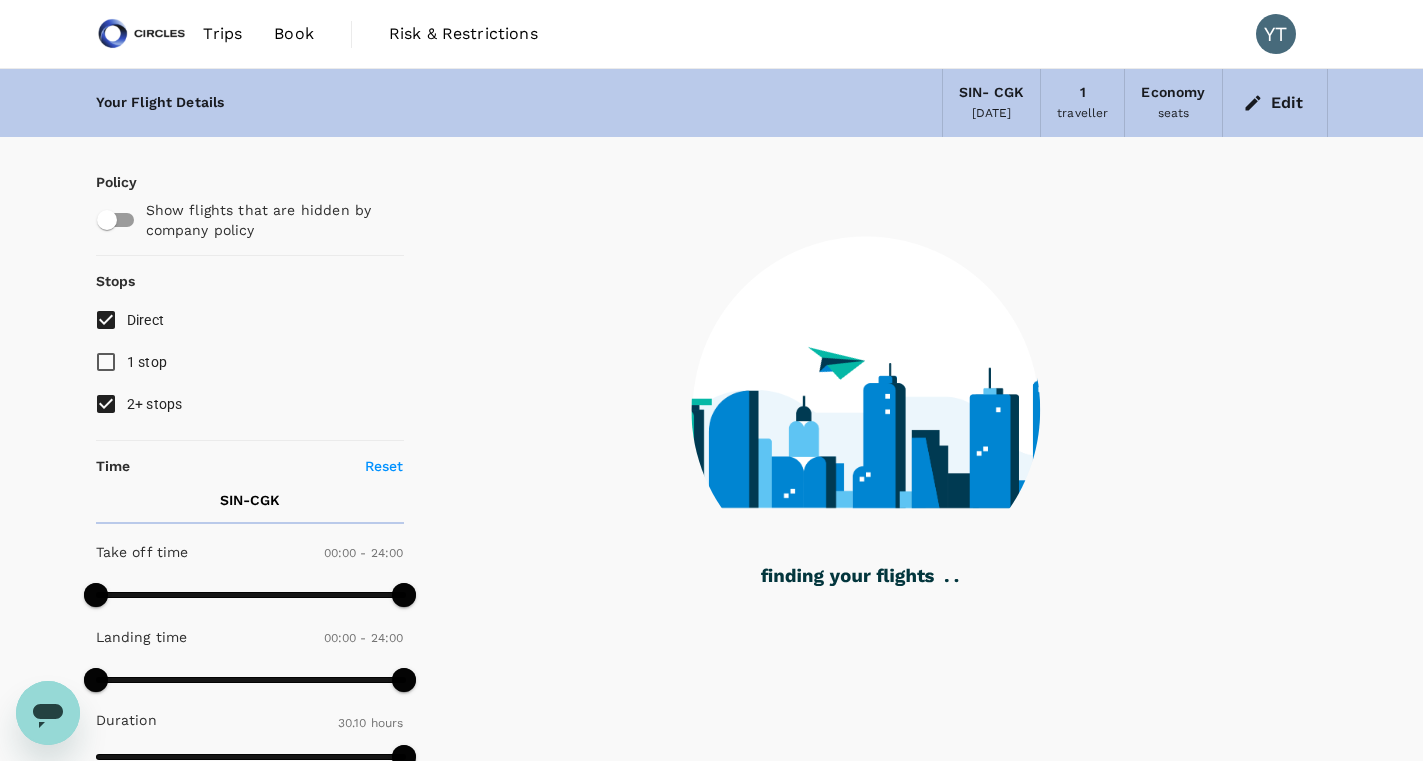 click on "2+ stops" at bounding box center (106, 404) 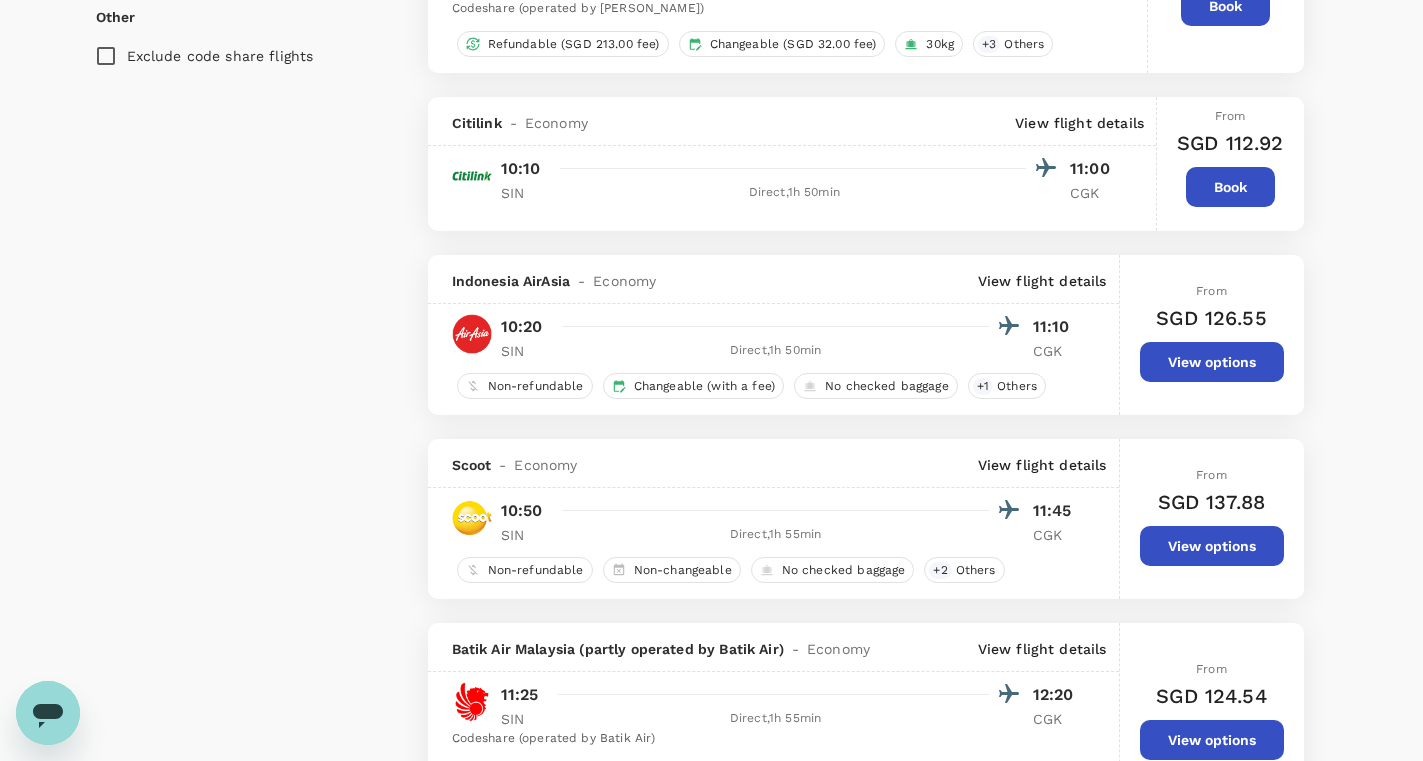 scroll, scrollTop: 2035, scrollLeft: 0, axis: vertical 